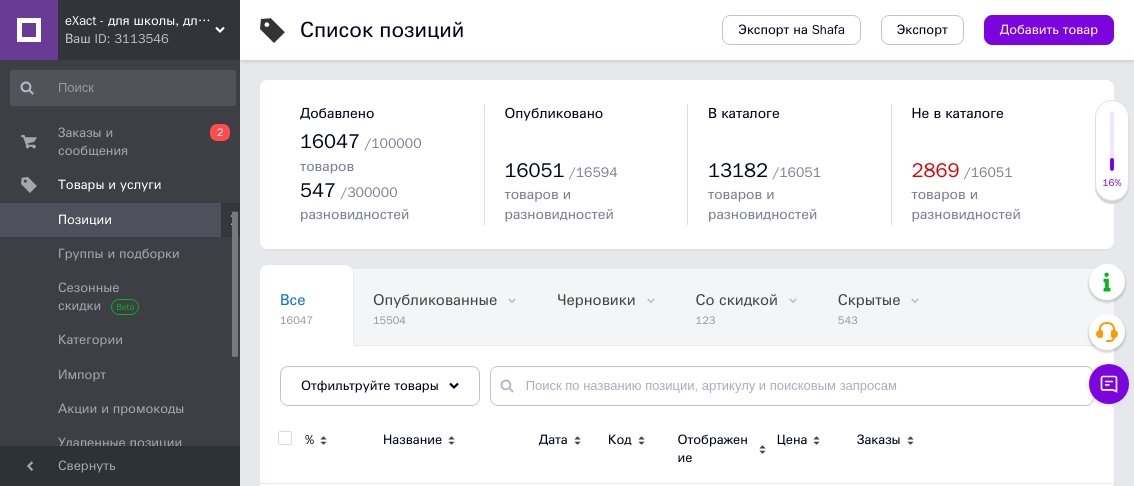 scroll, scrollTop: 0, scrollLeft: 0, axis: both 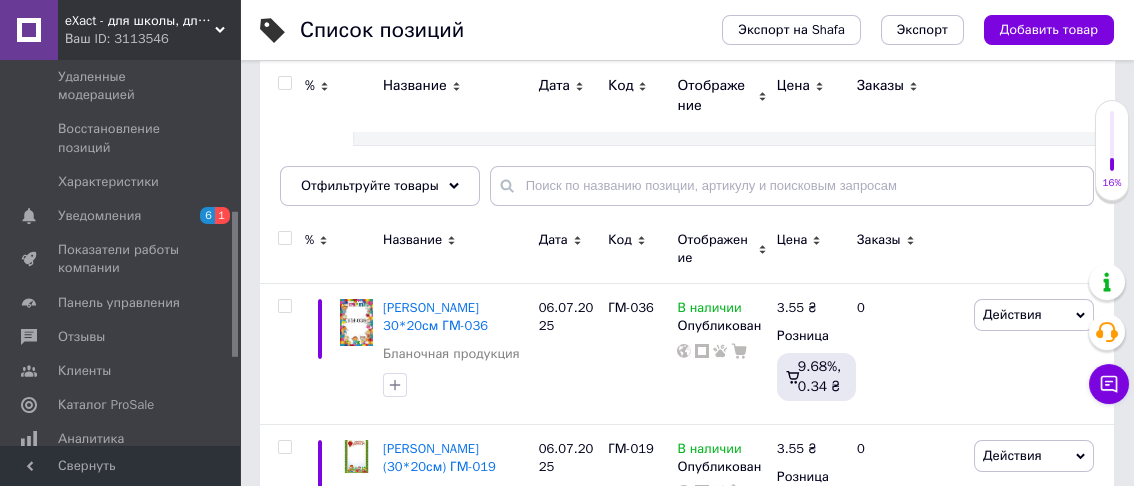 click at bounding box center (1041, 96) 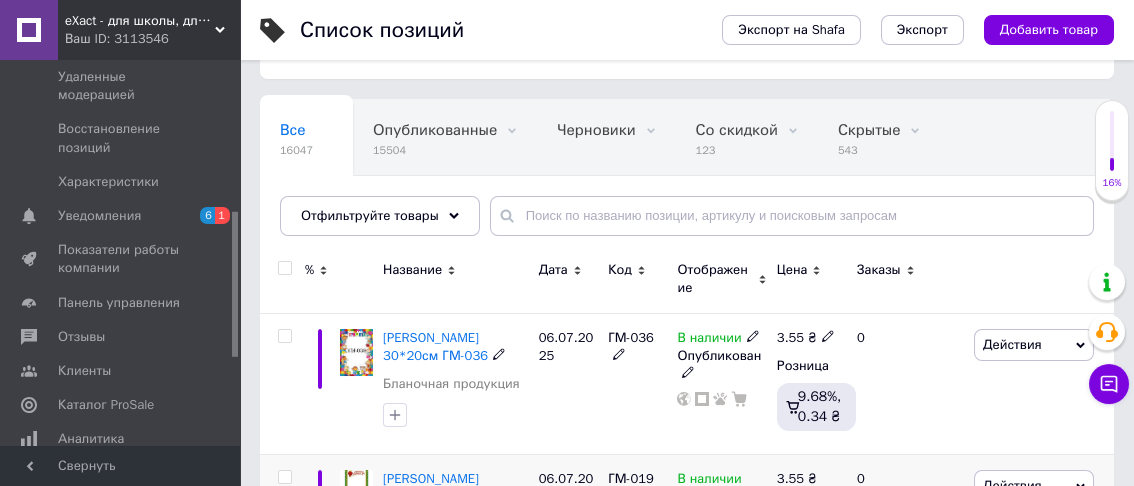 scroll, scrollTop: 200, scrollLeft: 0, axis: vertical 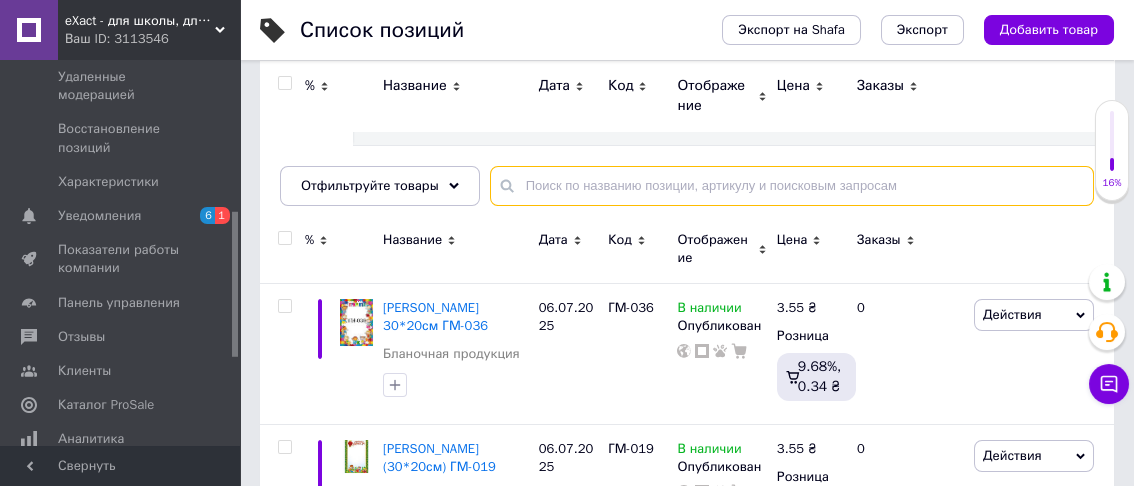paste on "E39721-01" 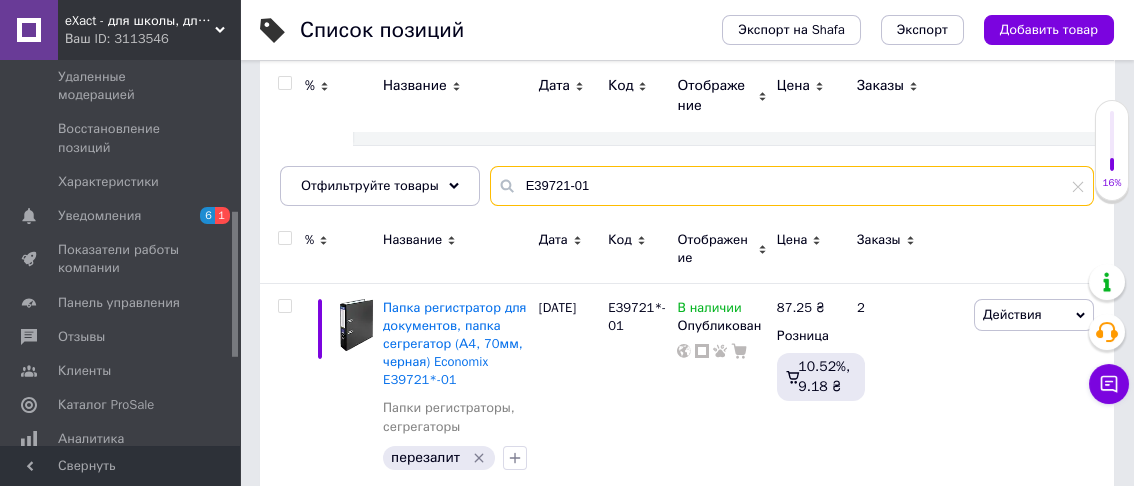 type on "E39721-01" 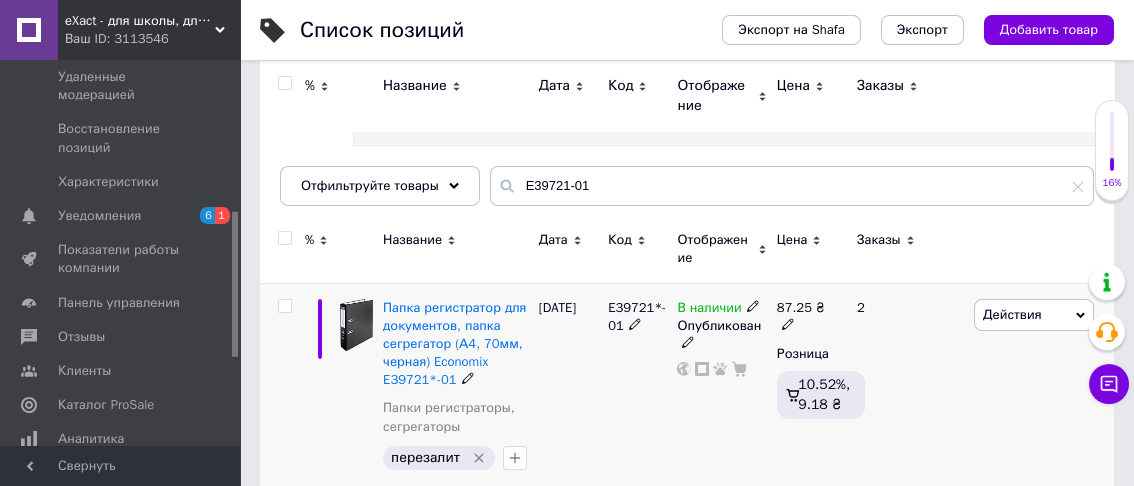 click on "87.25" at bounding box center [794, 307] 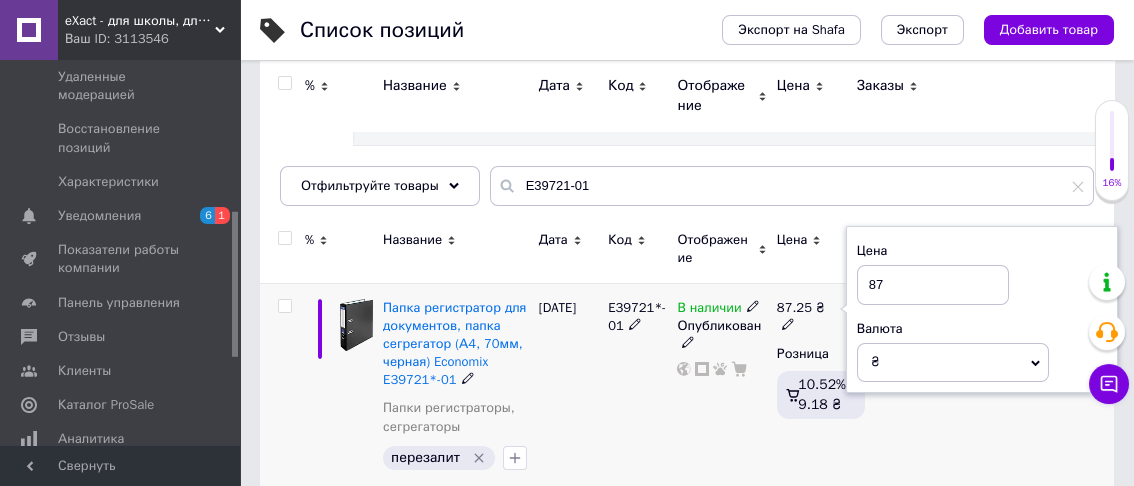 type on "8" 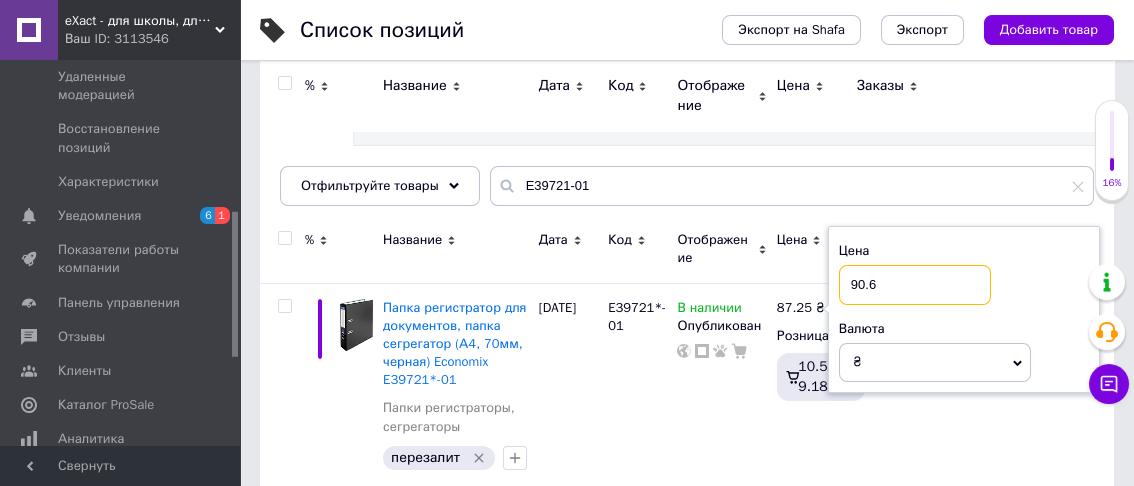 type on "90.65" 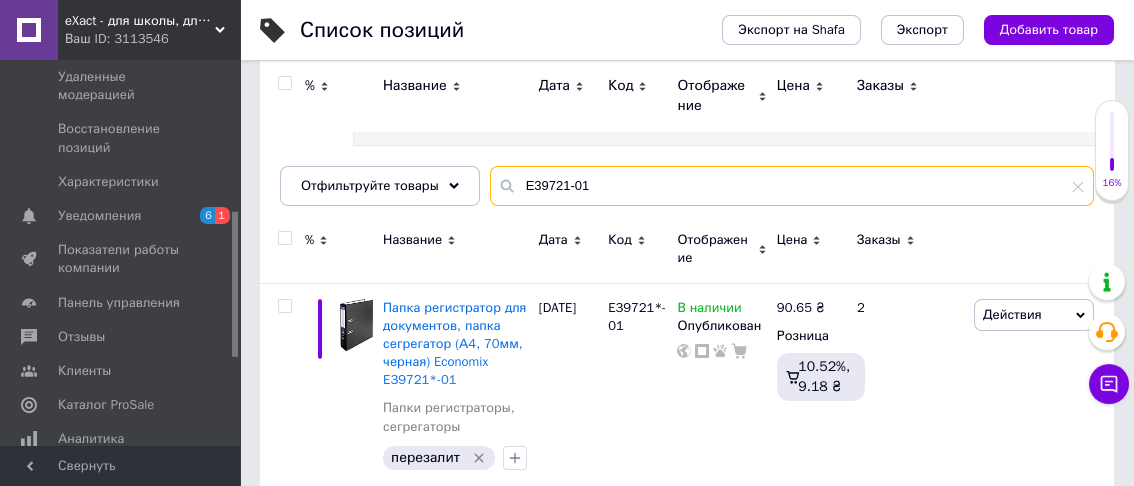 drag, startPoint x: 511, startPoint y: 161, endPoint x: 571, endPoint y: 156, distance: 60.207973 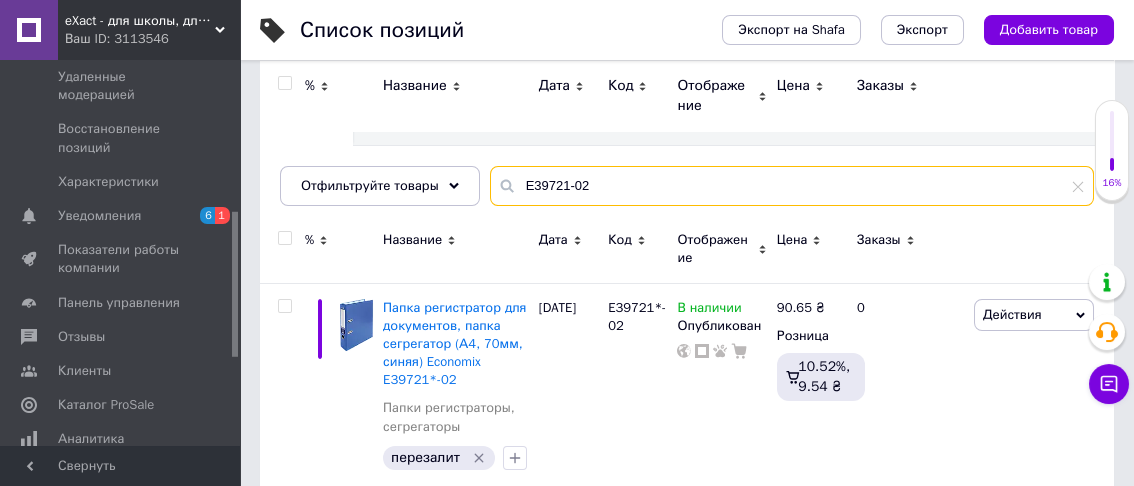 drag, startPoint x: 512, startPoint y: 162, endPoint x: 604, endPoint y: 162, distance: 92 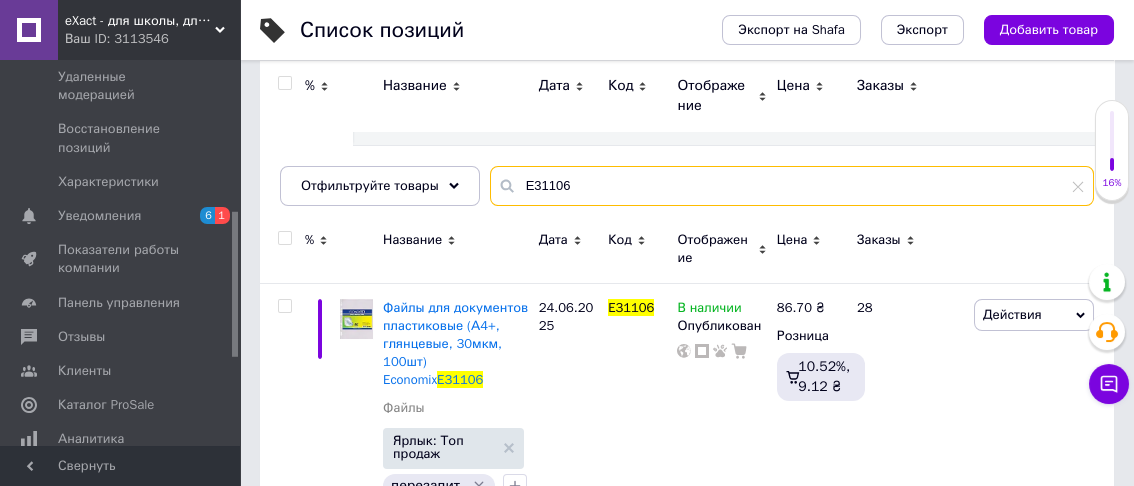 drag, startPoint x: 517, startPoint y: 161, endPoint x: 566, endPoint y: 157, distance: 49.162994 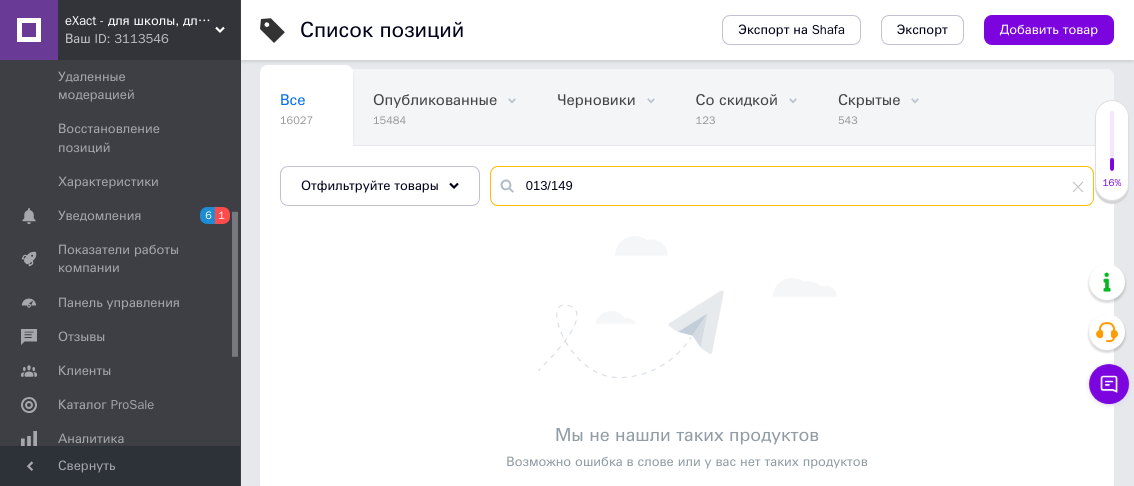 drag, startPoint x: 547, startPoint y: 162, endPoint x: 505, endPoint y: 169, distance: 42.579338 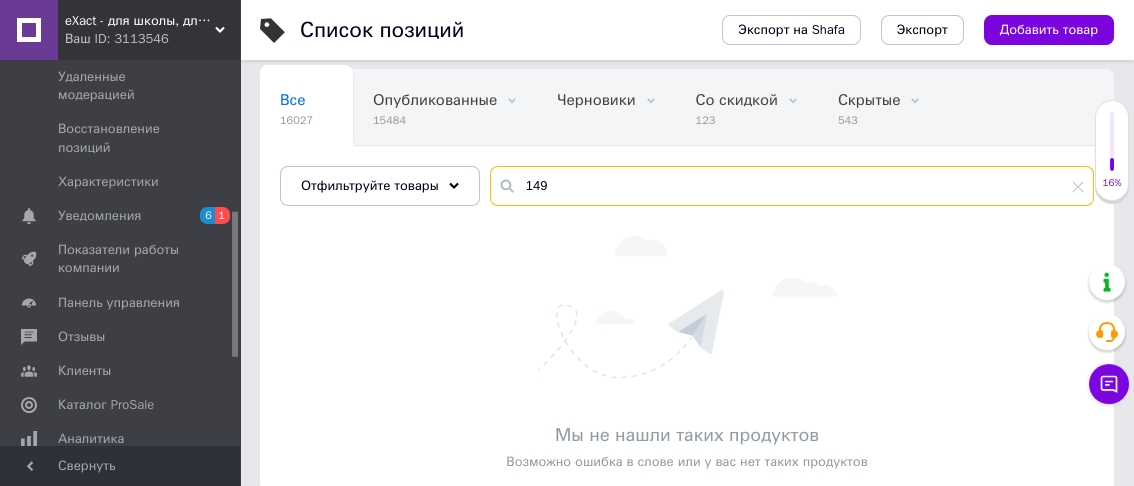 drag, startPoint x: 516, startPoint y: 165, endPoint x: 554, endPoint y: 164, distance: 38.013157 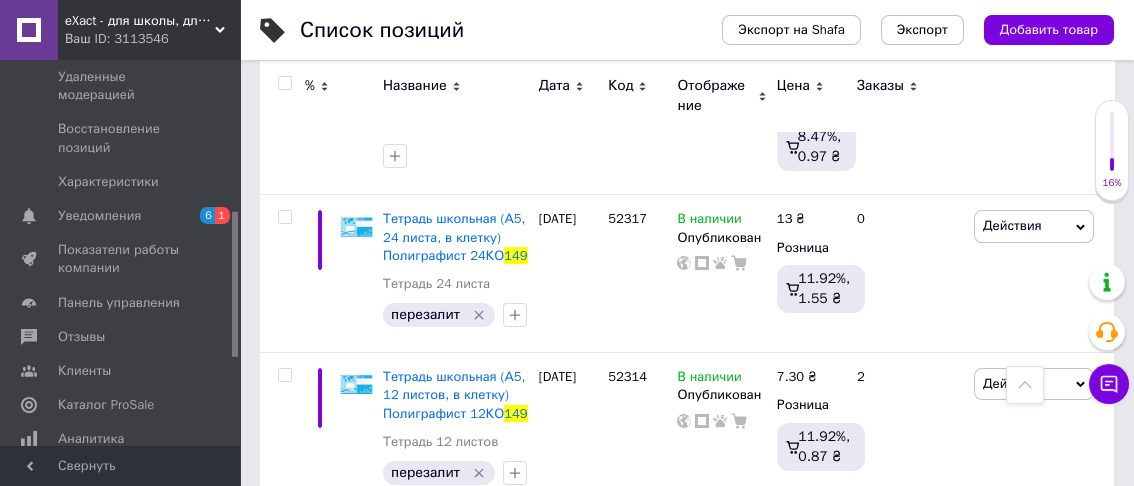scroll, scrollTop: 2909, scrollLeft: 0, axis: vertical 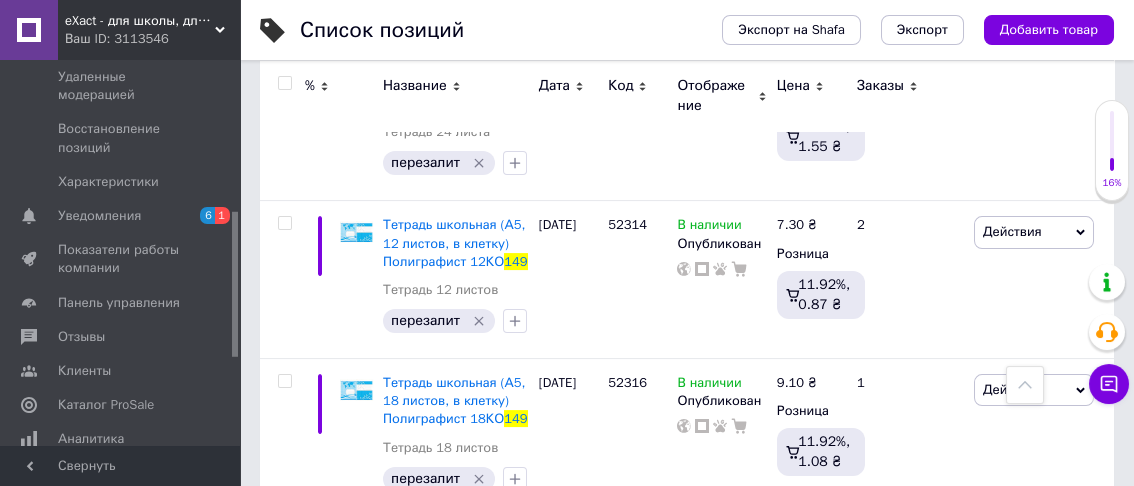 type on "149" 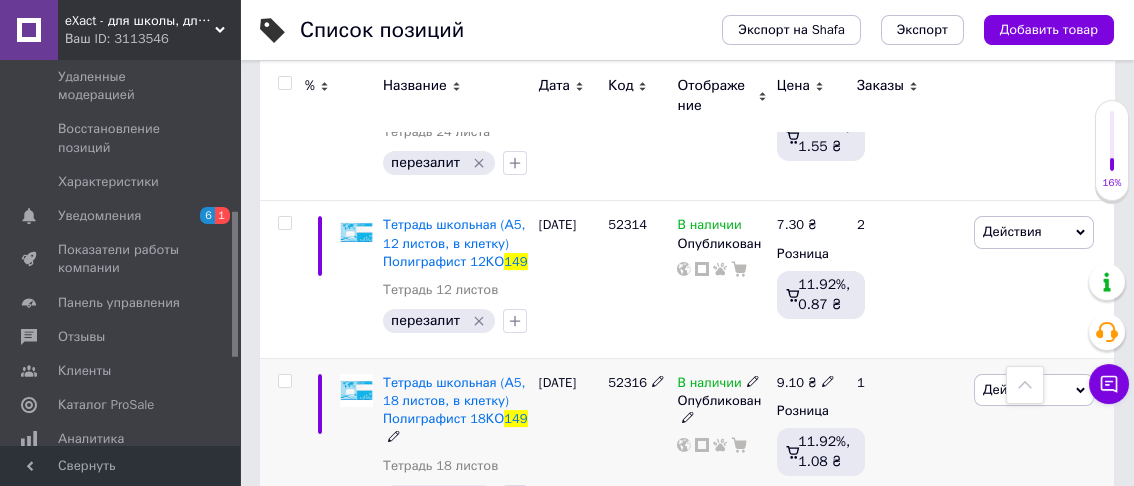 click on "9.10" at bounding box center (790, 382) 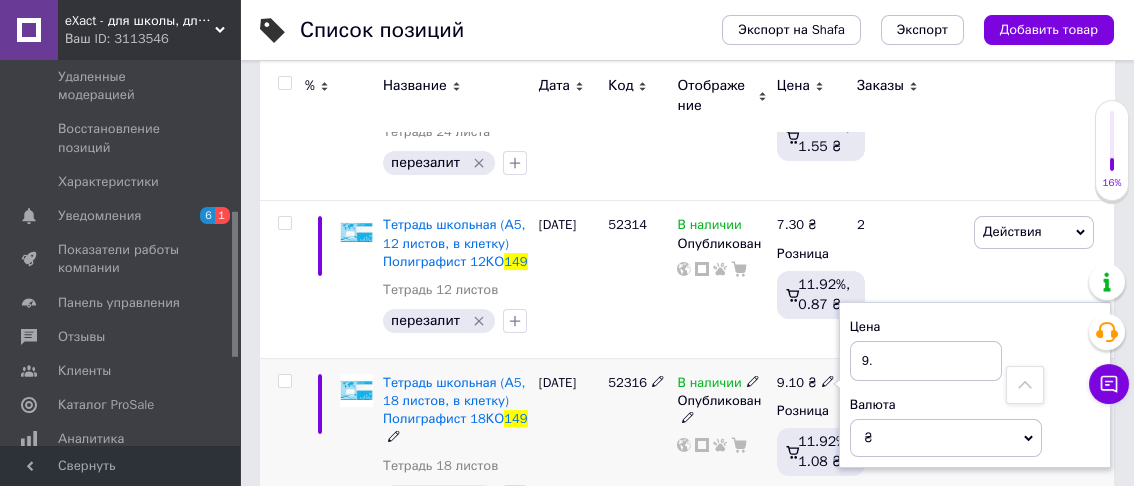 type on "9" 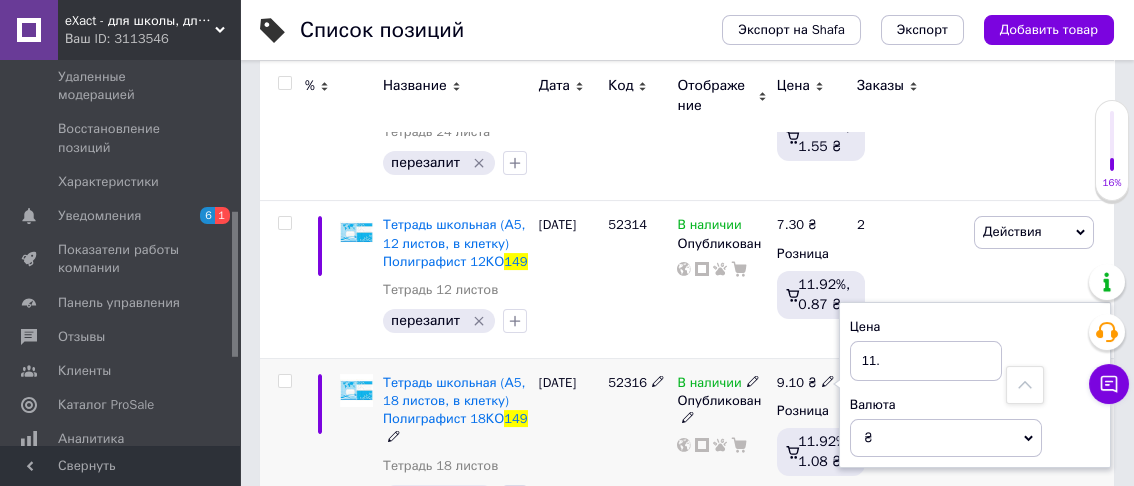 type on "11.7" 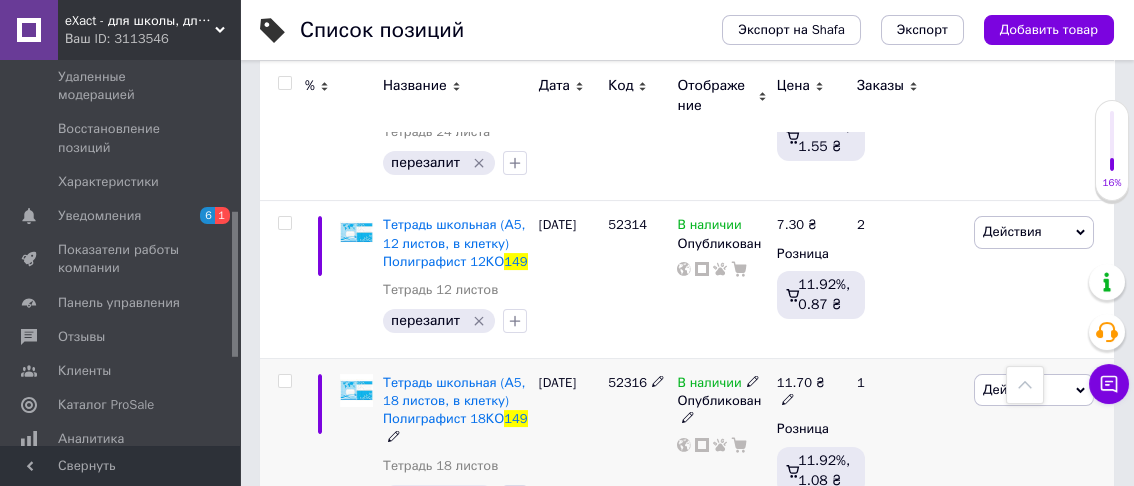click on "11.70" at bounding box center (794, 382) 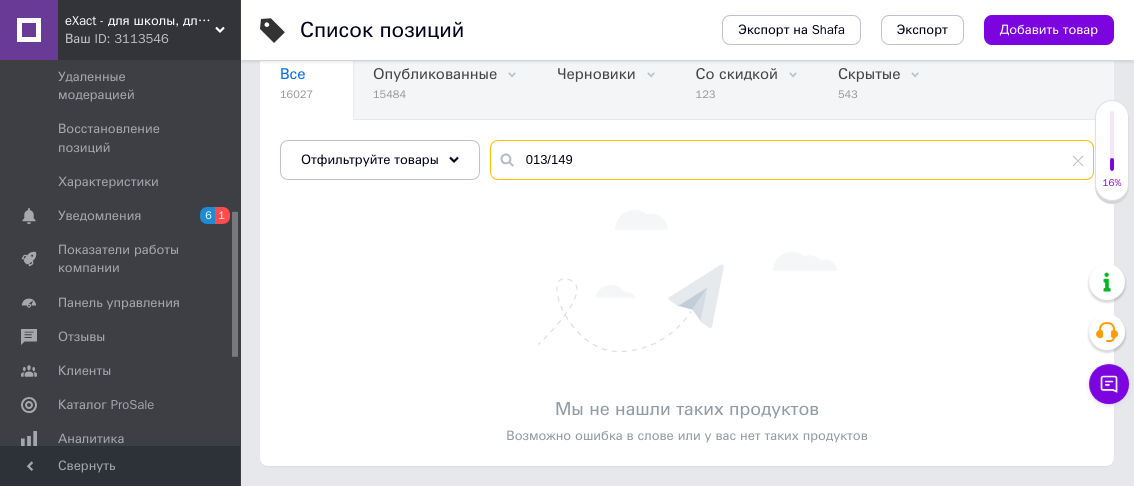 scroll, scrollTop: 203, scrollLeft: 0, axis: vertical 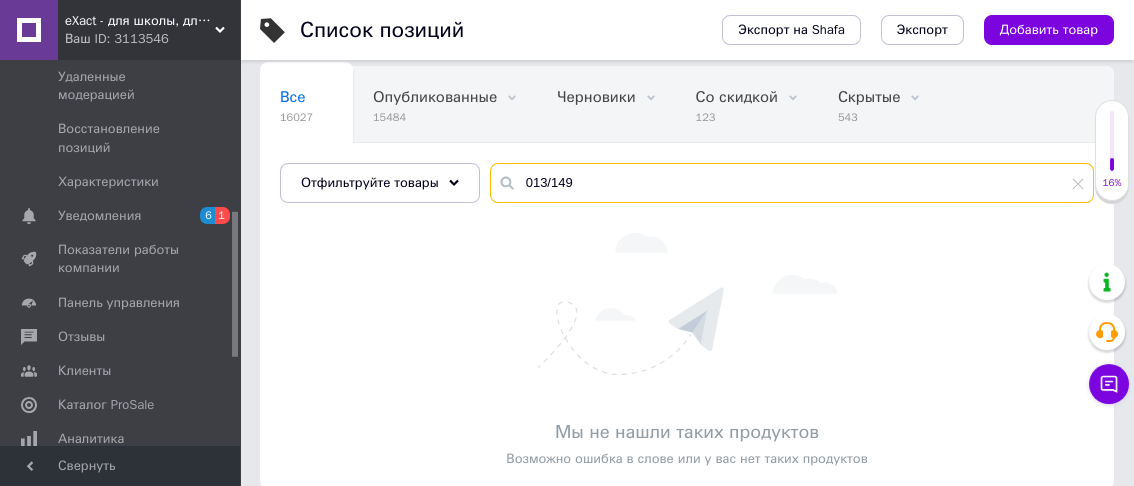 drag, startPoint x: 570, startPoint y: 160, endPoint x: 517, endPoint y: 163, distance: 53.08484 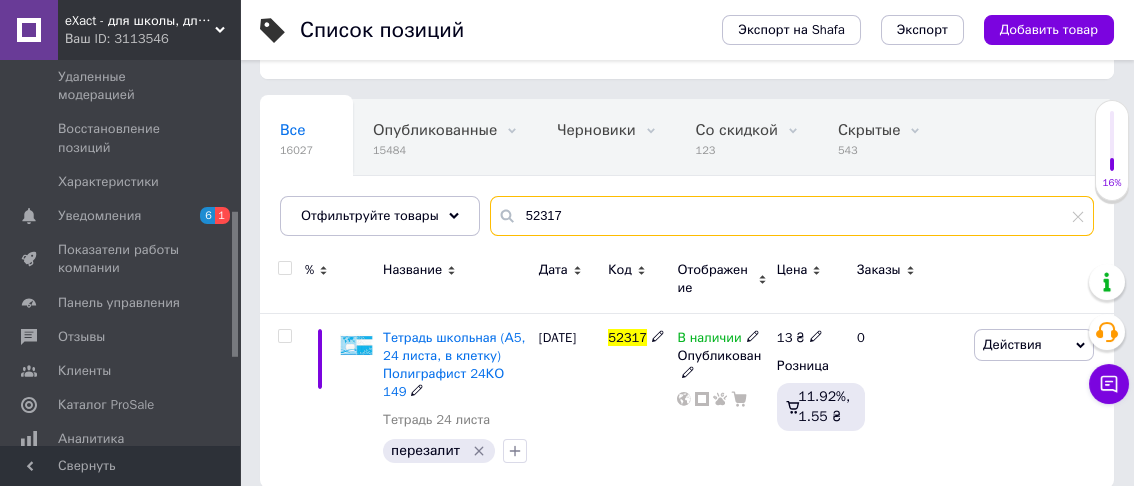 scroll, scrollTop: 152, scrollLeft: 0, axis: vertical 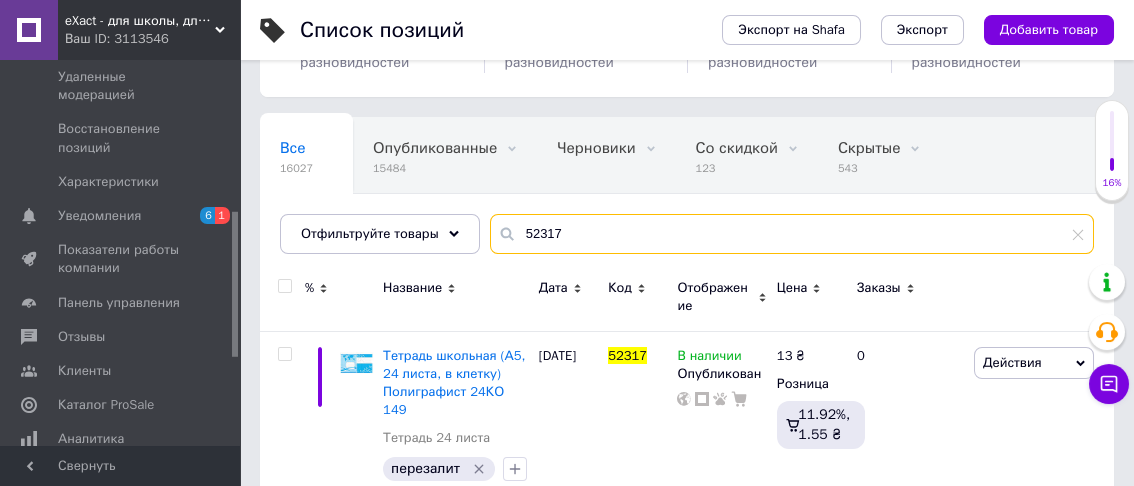 type on "52317" 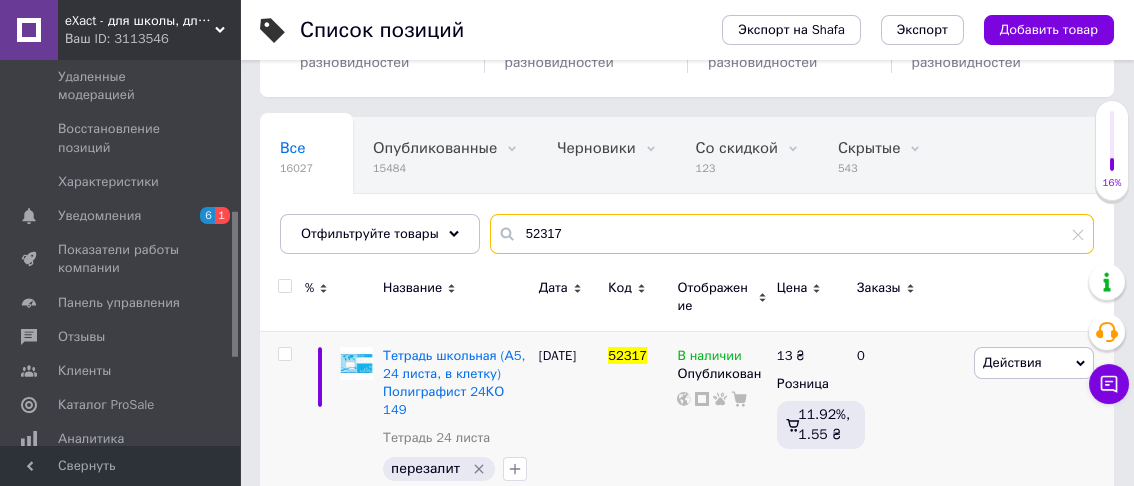 scroll, scrollTop: 170, scrollLeft: 0, axis: vertical 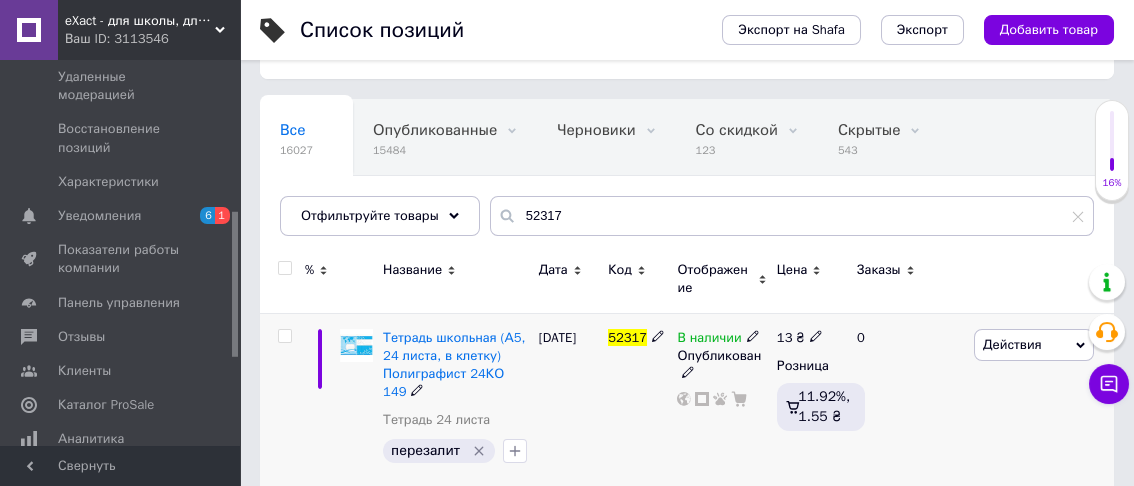 click on "13" at bounding box center (785, 337) 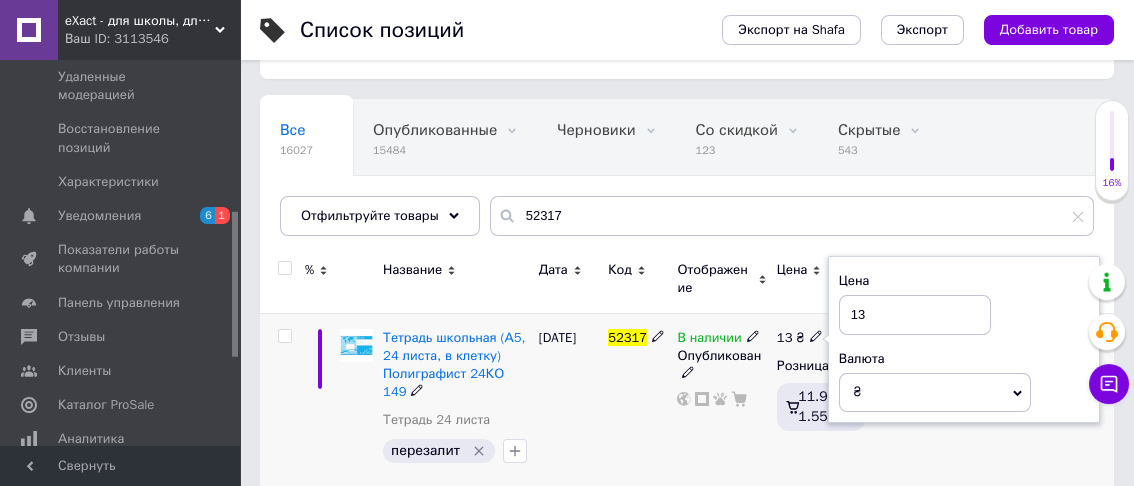 type on "1" 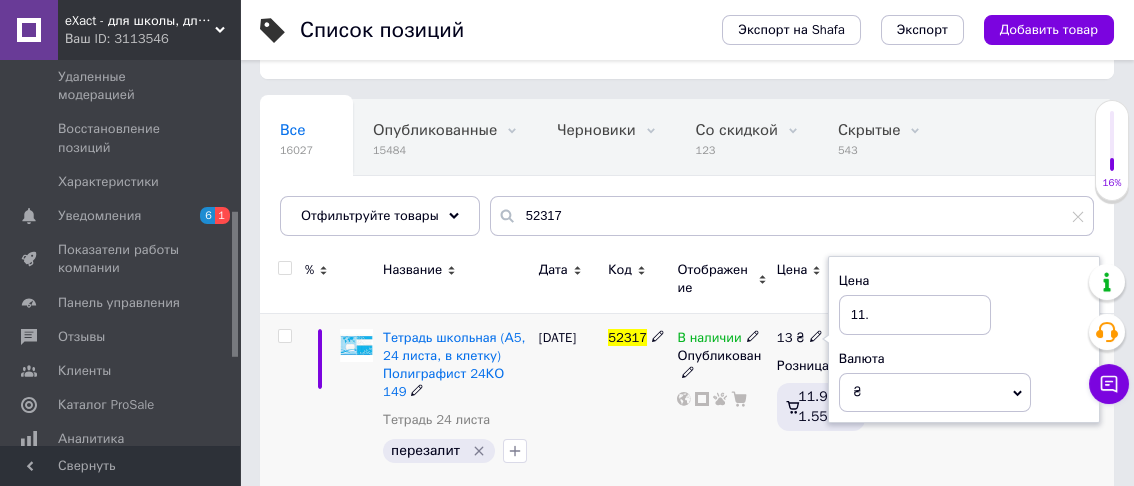 type on "11.7" 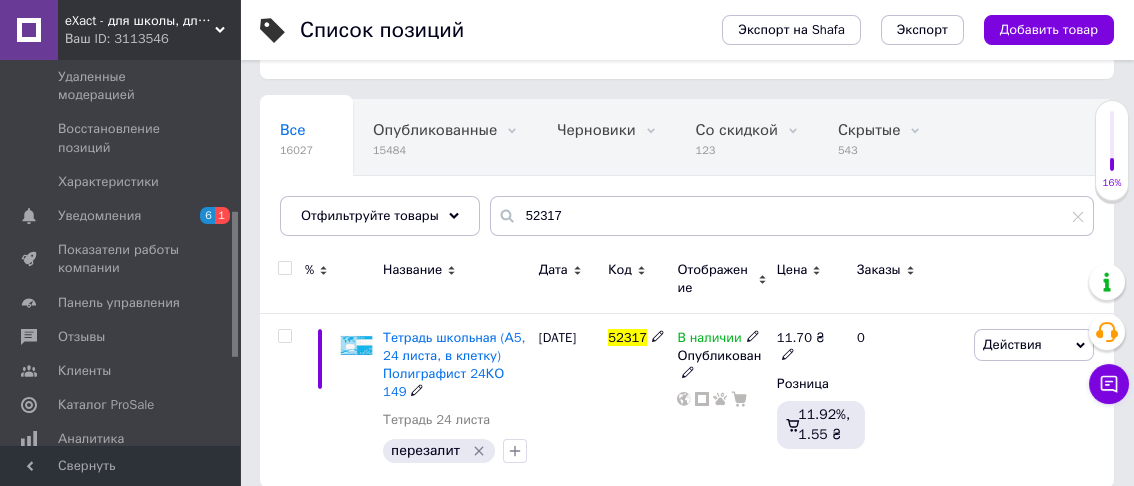 scroll, scrollTop: 152, scrollLeft: 0, axis: vertical 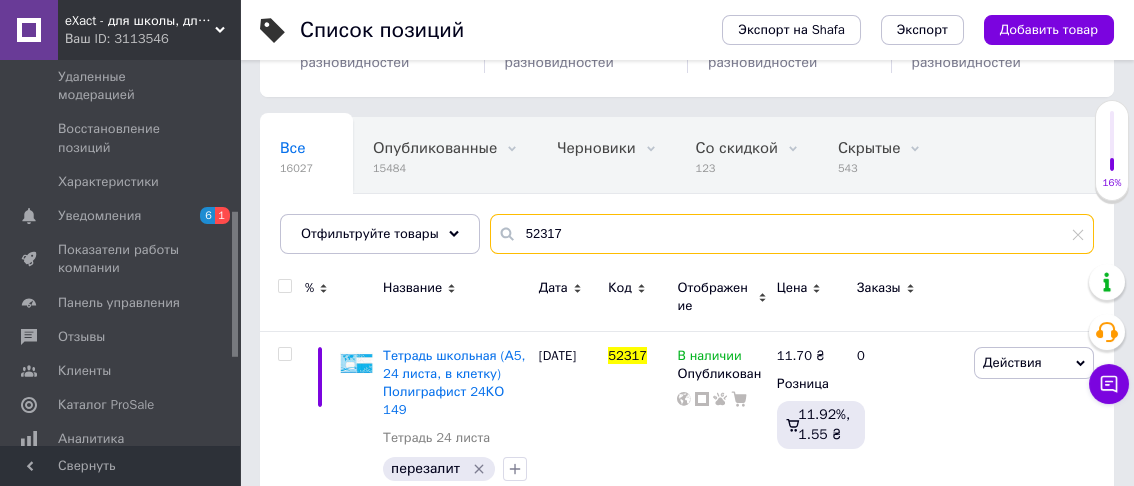 drag, startPoint x: 517, startPoint y: 214, endPoint x: 580, endPoint y: 210, distance: 63.126858 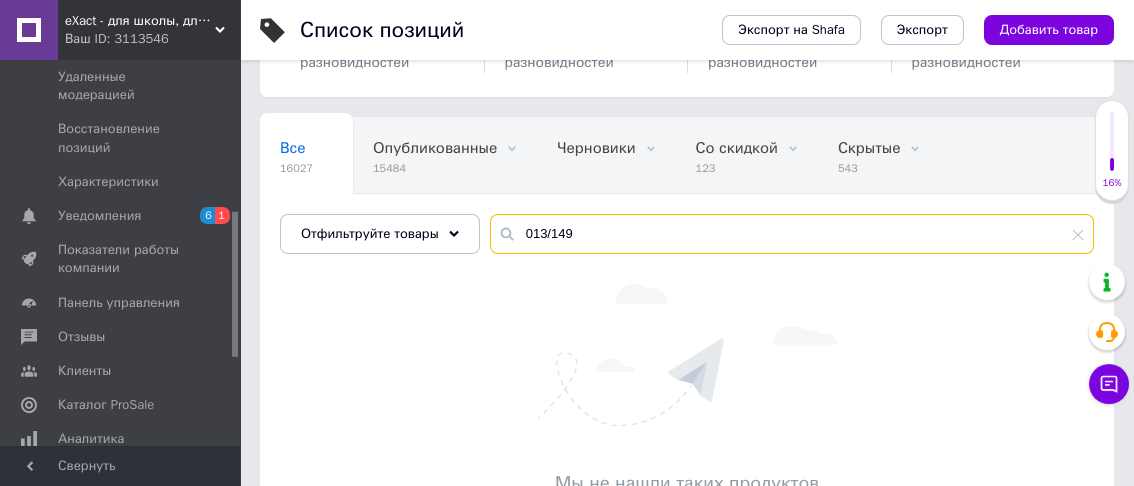 drag, startPoint x: 547, startPoint y: 212, endPoint x: 512, endPoint y: 217, distance: 35.35534 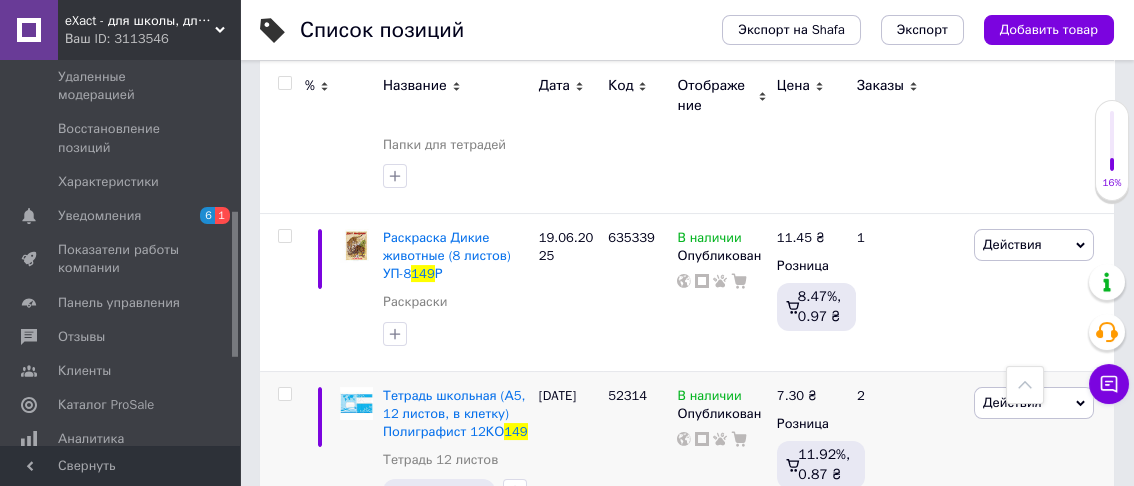 scroll, scrollTop: 2552, scrollLeft: 0, axis: vertical 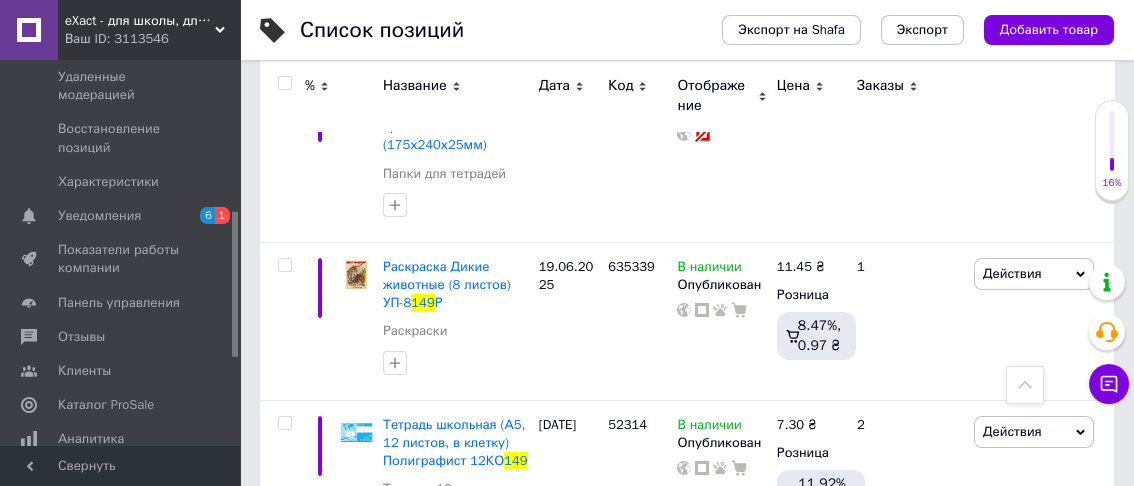 type on "149" 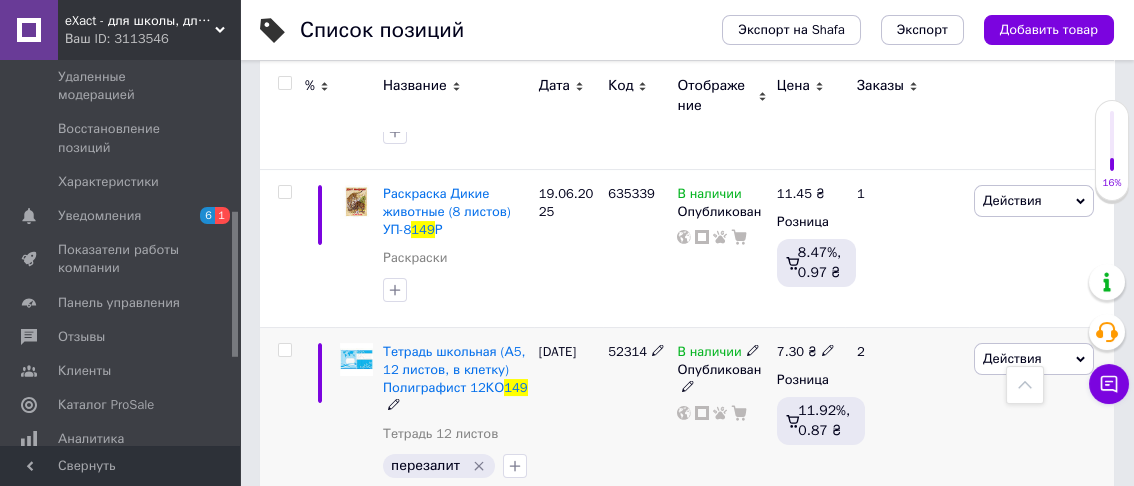 scroll, scrollTop: 2752, scrollLeft: 0, axis: vertical 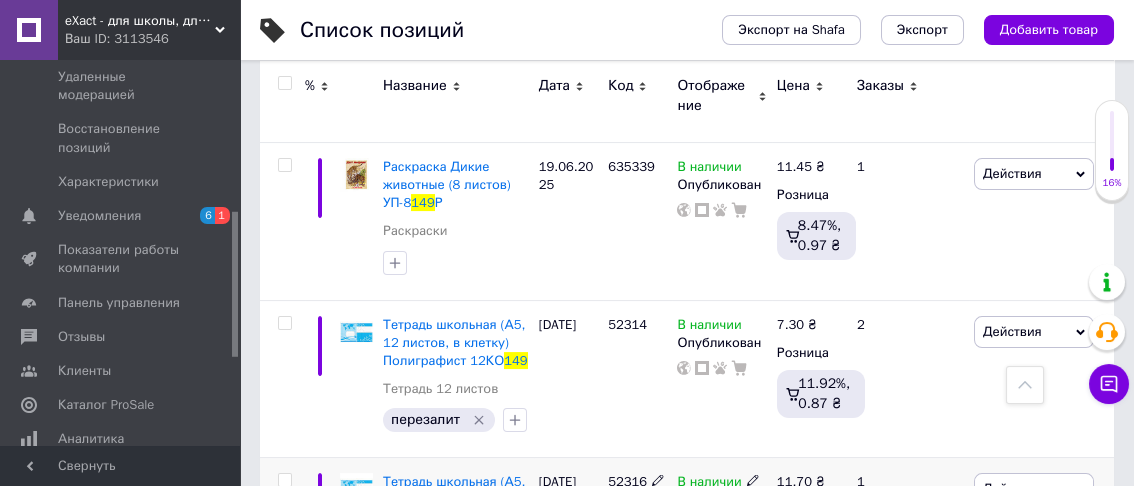 click on "11.70" at bounding box center [794, 481] 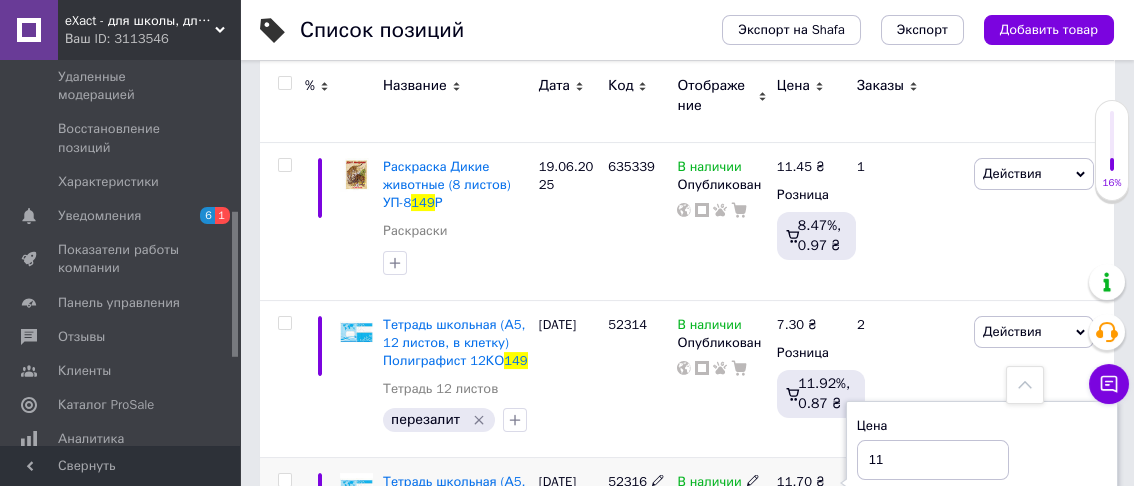 type on "1" 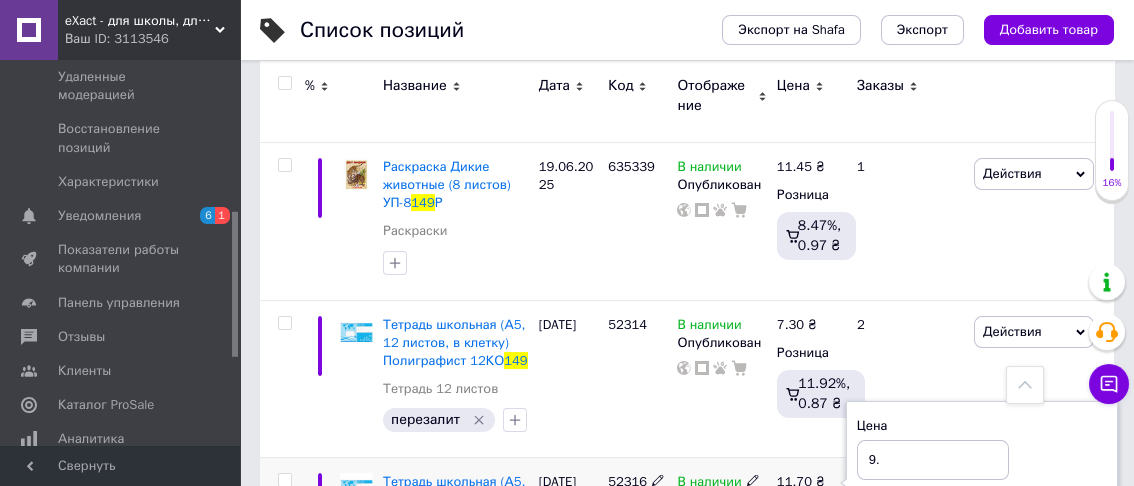 type on "9.8" 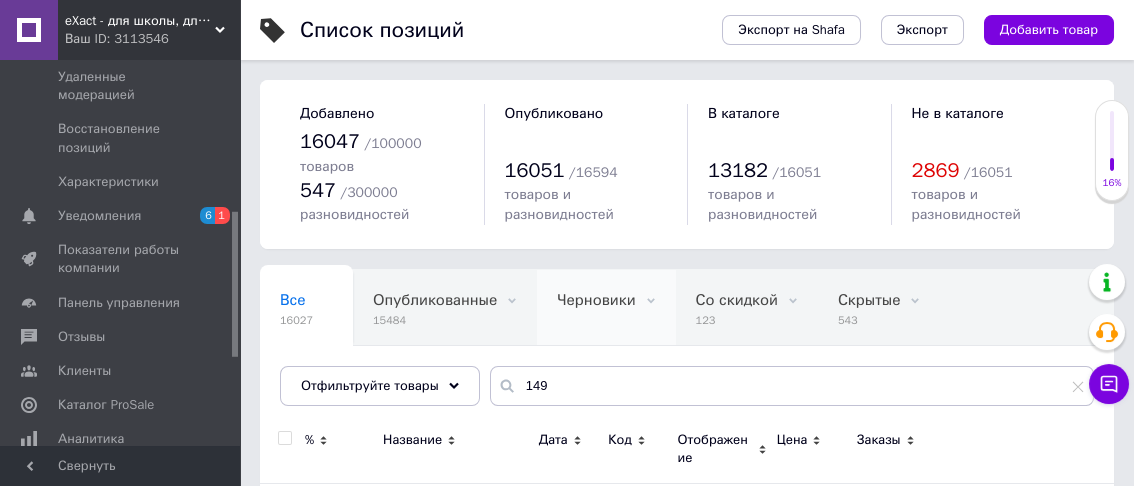 scroll, scrollTop: 143, scrollLeft: 0, axis: vertical 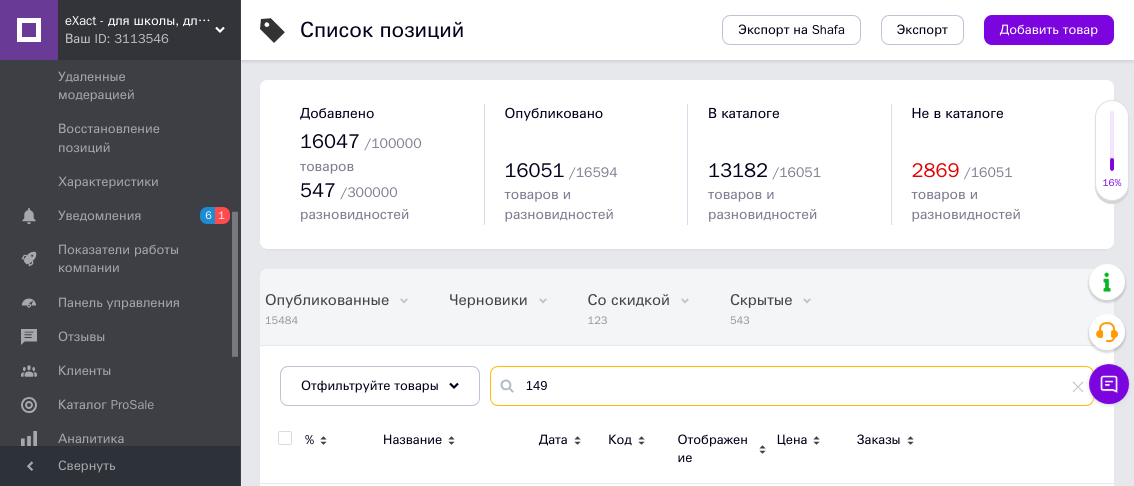drag, startPoint x: 516, startPoint y: 359, endPoint x: 580, endPoint y: 365, distance: 64.28063 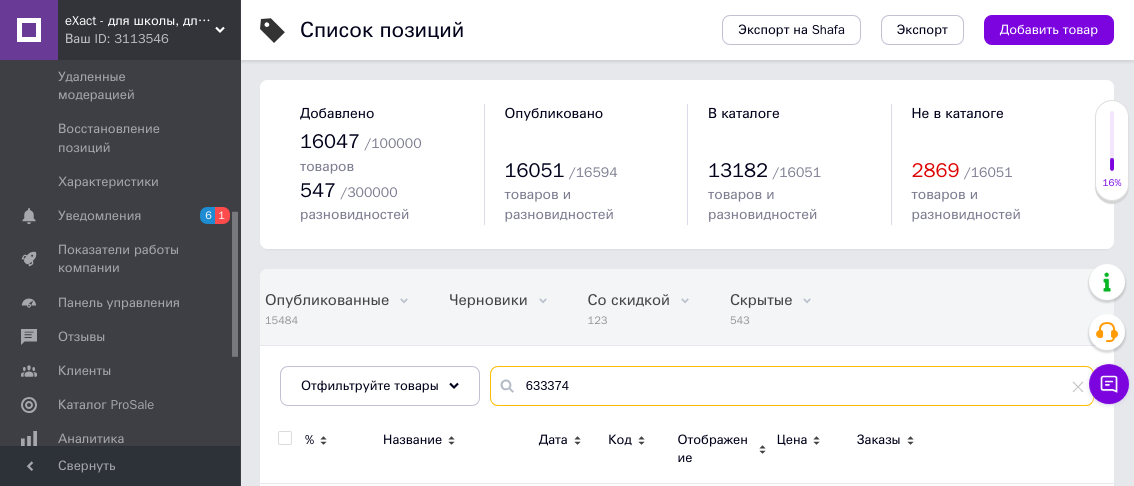 scroll, scrollTop: 152, scrollLeft: 0, axis: vertical 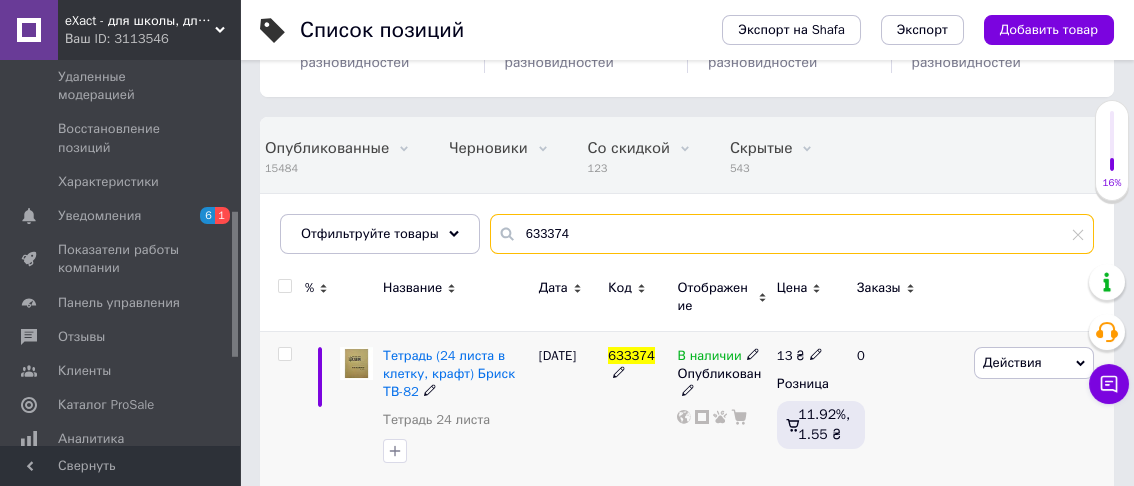 type on "633374" 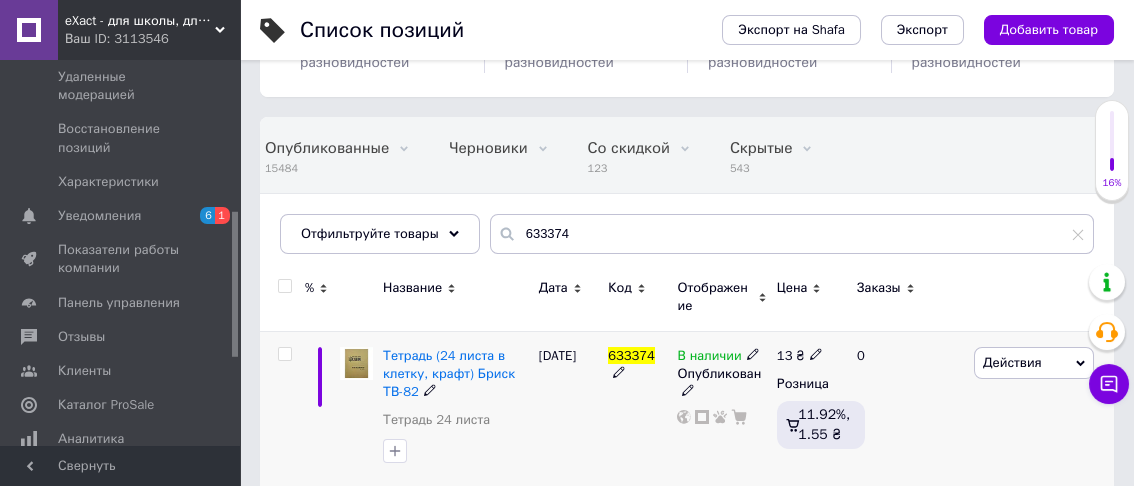 click on "13" at bounding box center [785, 355] 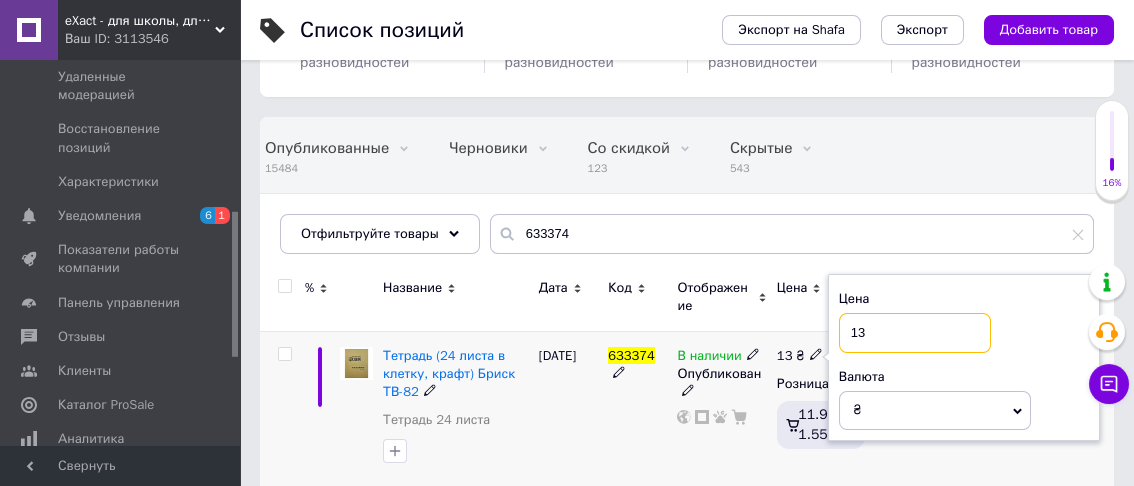 type on "1" 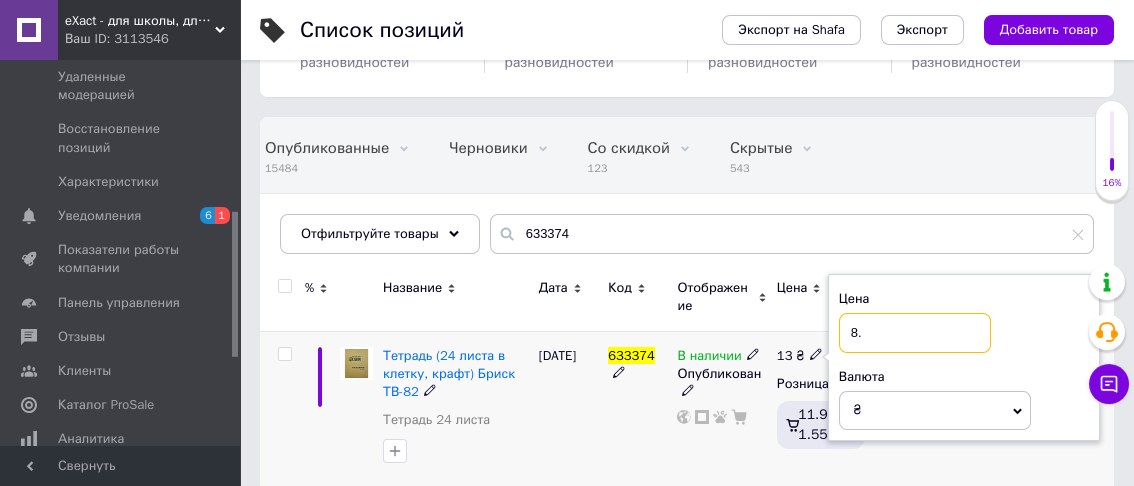 type on "8.4" 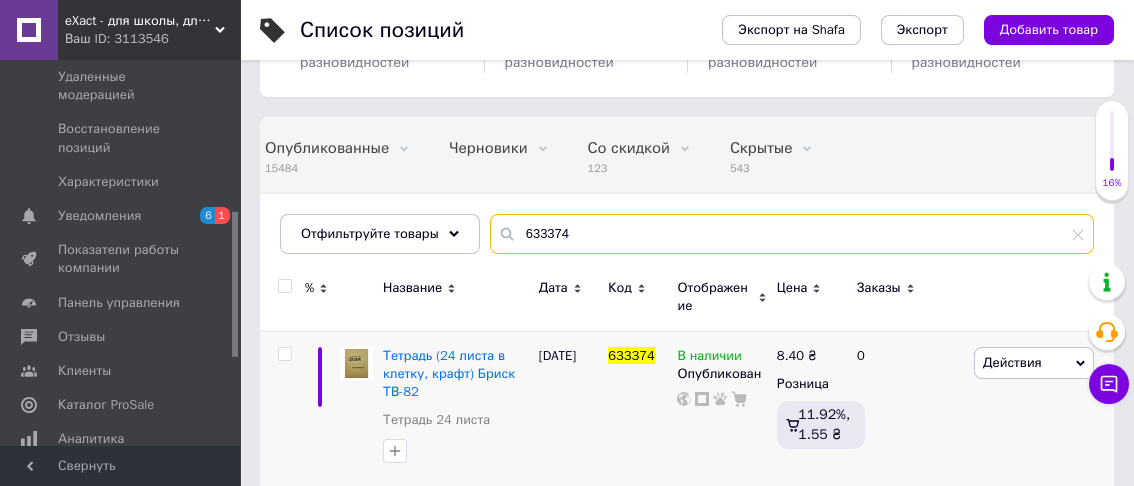 drag, startPoint x: 509, startPoint y: 208, endPoint x: 610, endPoint y: 214, distance: 101.17806 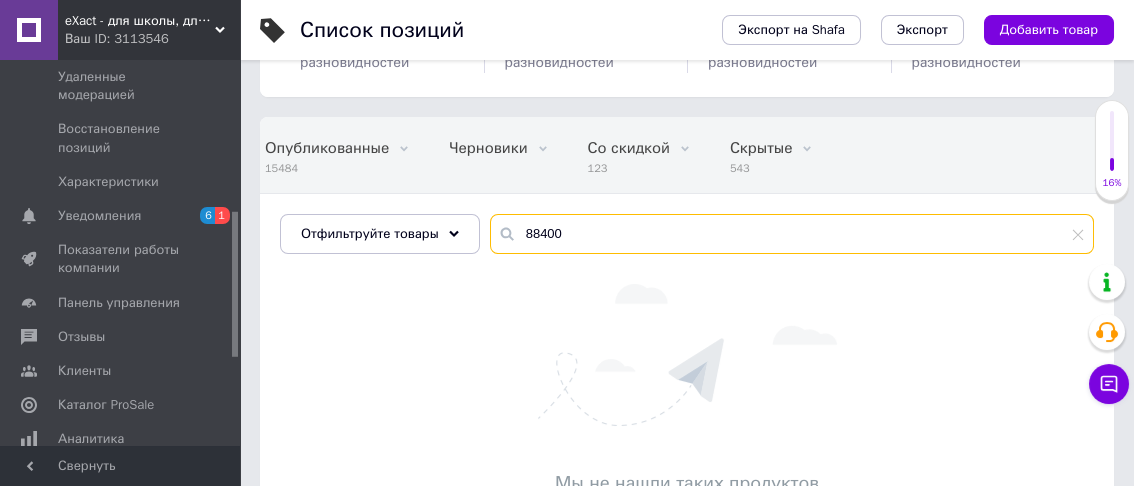 drag, startPoint x: 512, startPoint y: 208, endPoint x: 528, endPoint y: 197, distance: 19.416489 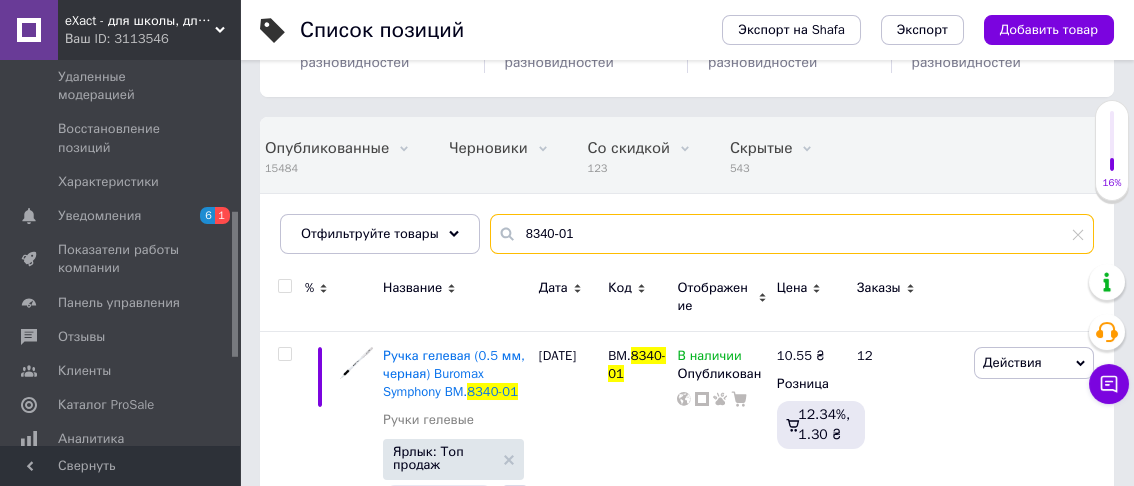 drag, startPoint x: 509, startPoint y: 206, endPoint x: 590, endPoint y: 212, distance: 81.22192 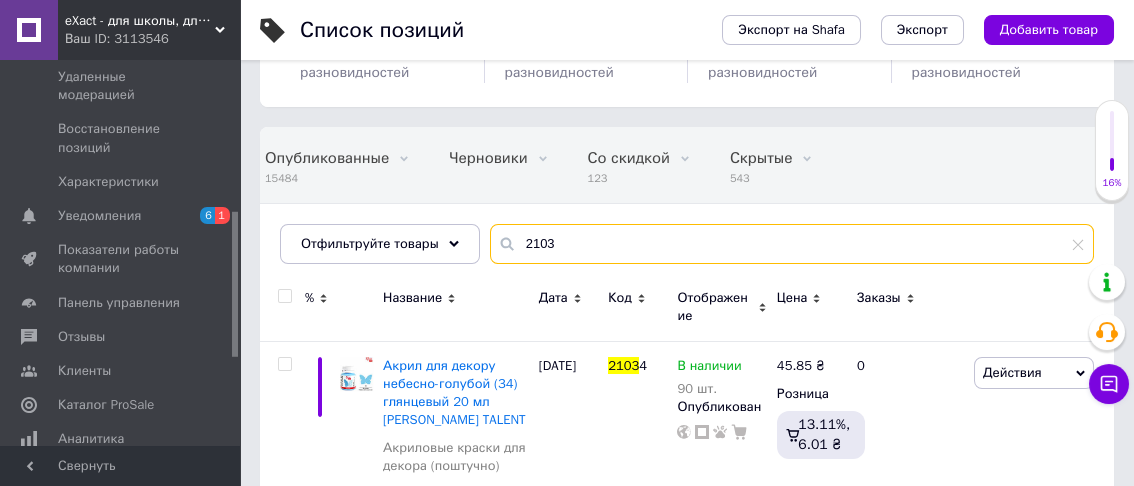 scroll, scrollTop: 300, scrollLeft: 0, axis: vertical 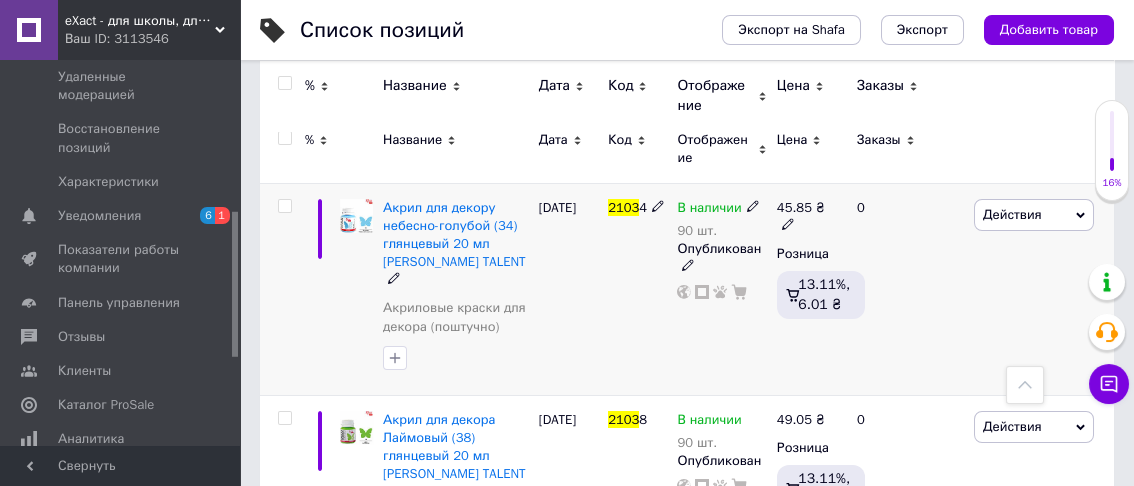 click on "Акрил для декору небесно-голубой (34) глянцевый 20 мл [PERSON_NAME] TALENT" at bounding box center (456, 244) 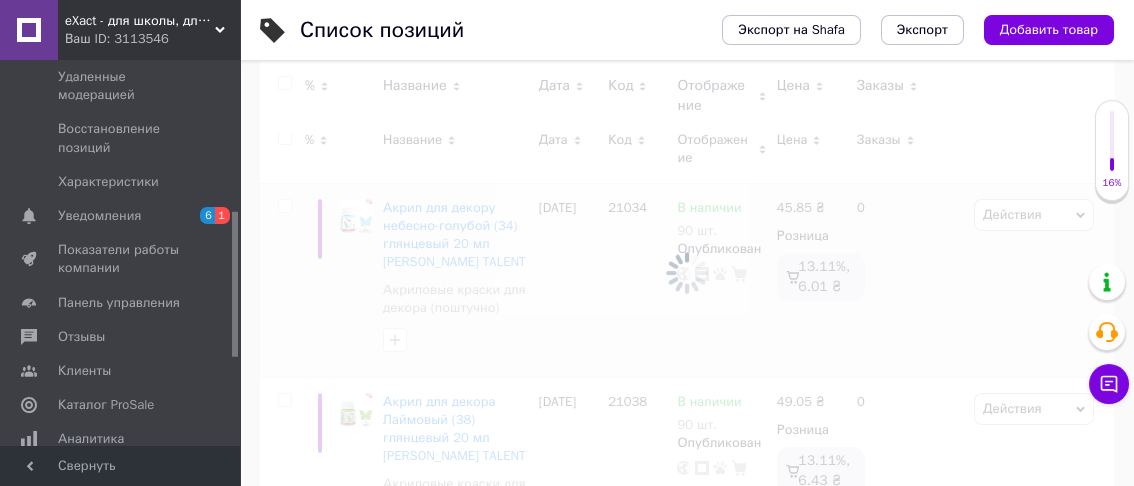 scroll, scrollTop: 152, scrollLeft: 0, axis: vertical 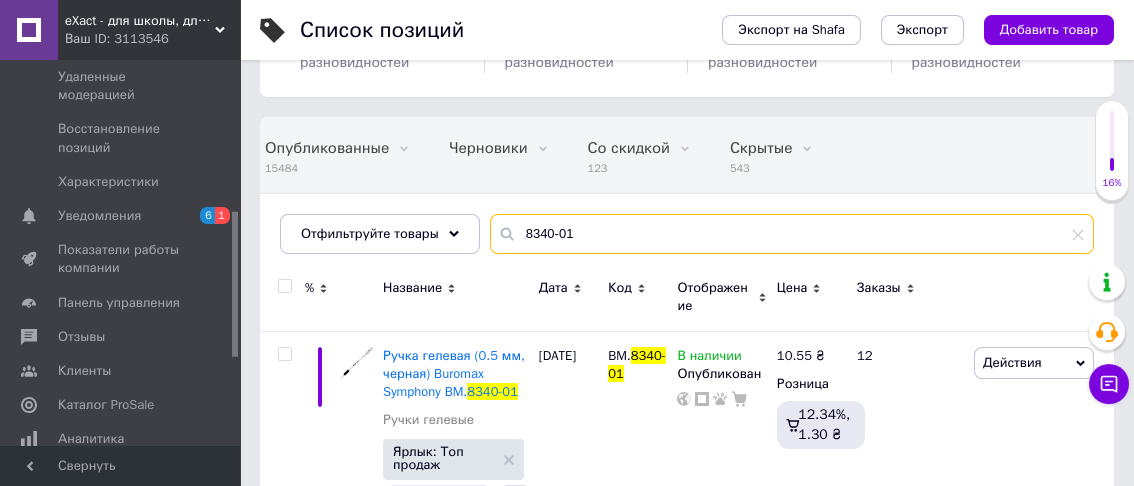 drag, startPoint x: 514, startPoint y: 210, endPoint x: 573, endPoint y: 215, distance: 59.211487 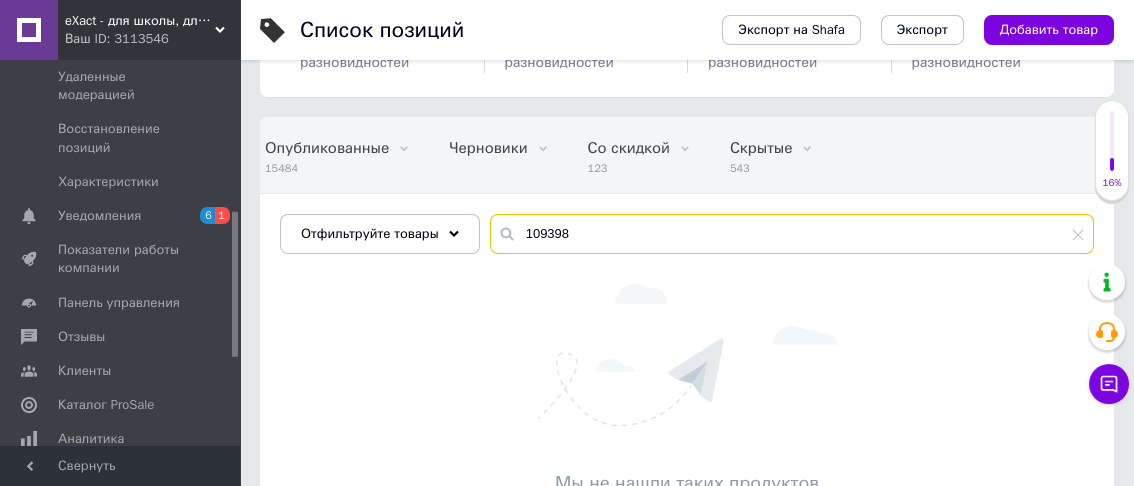drag, startPoint x: 521, startPoint y: 212, endPoint x: 570, endPoint y: 210, distance: 49.0408 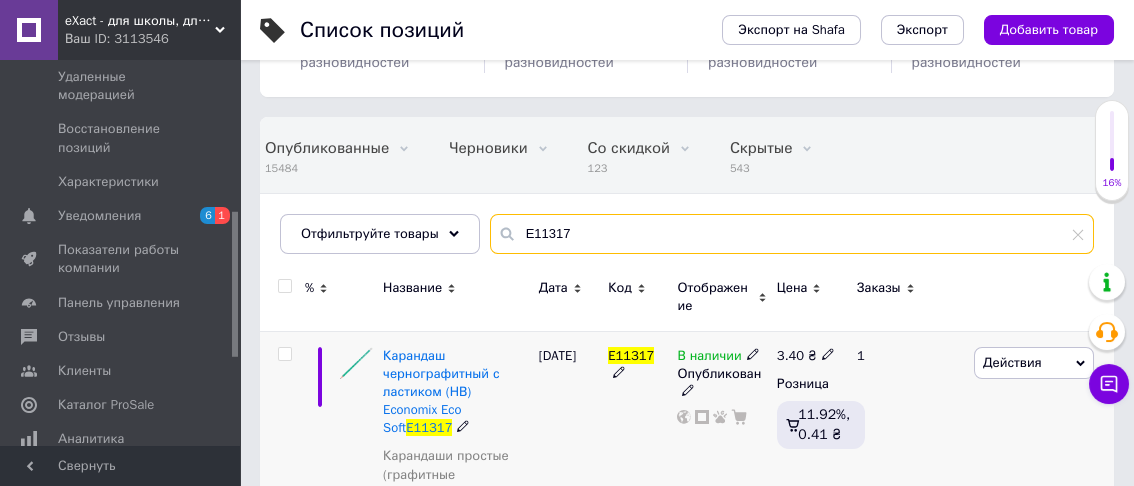 type on "E11317" 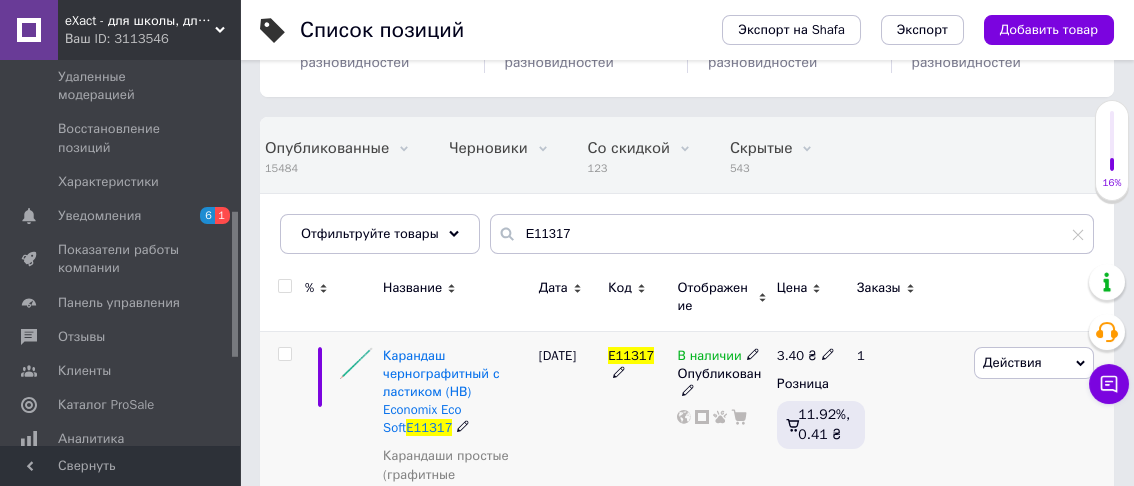 click on "3.40" at bounding box center [790, 355] 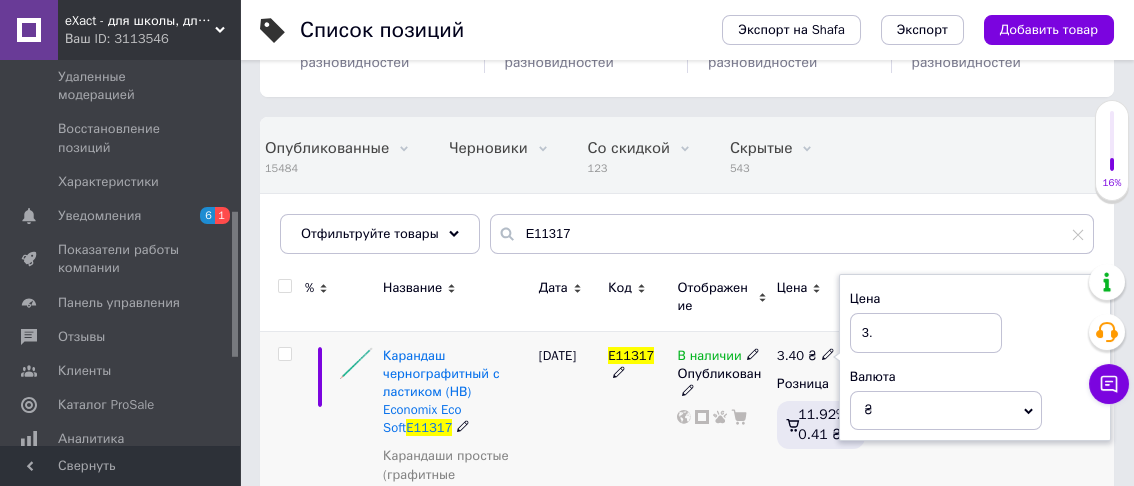 type on "3.1" 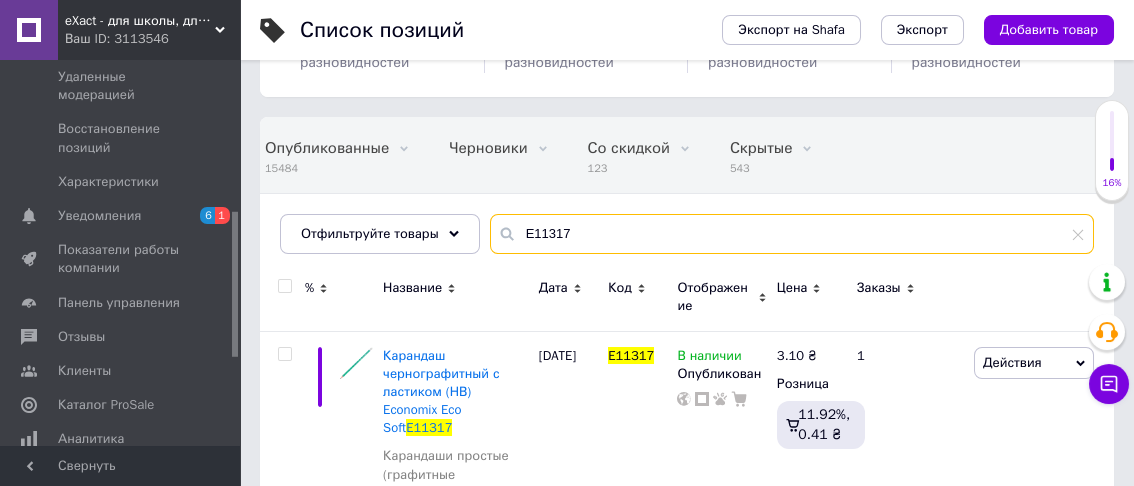 drag, startPoint x: 516, startPoint y: 205, endPoint x: 571, endPoint y: 210, distance: 55.226807 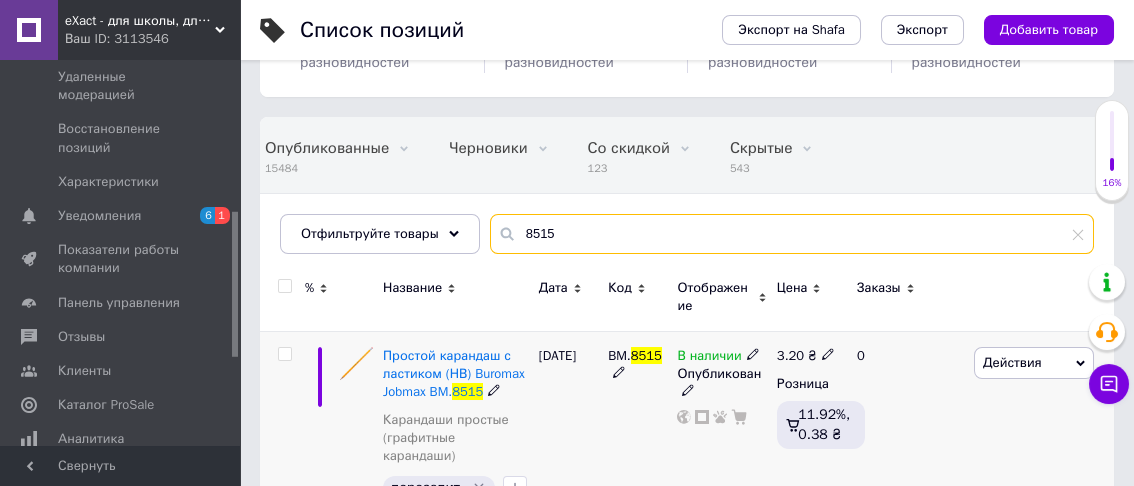 type on "8515" 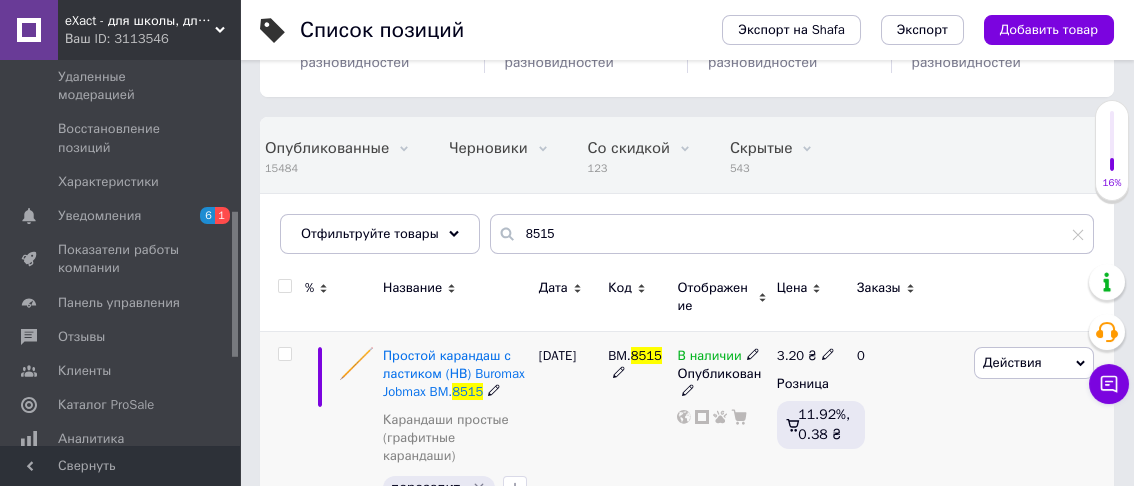 click on "3.20" at bounding box center (790, 355) 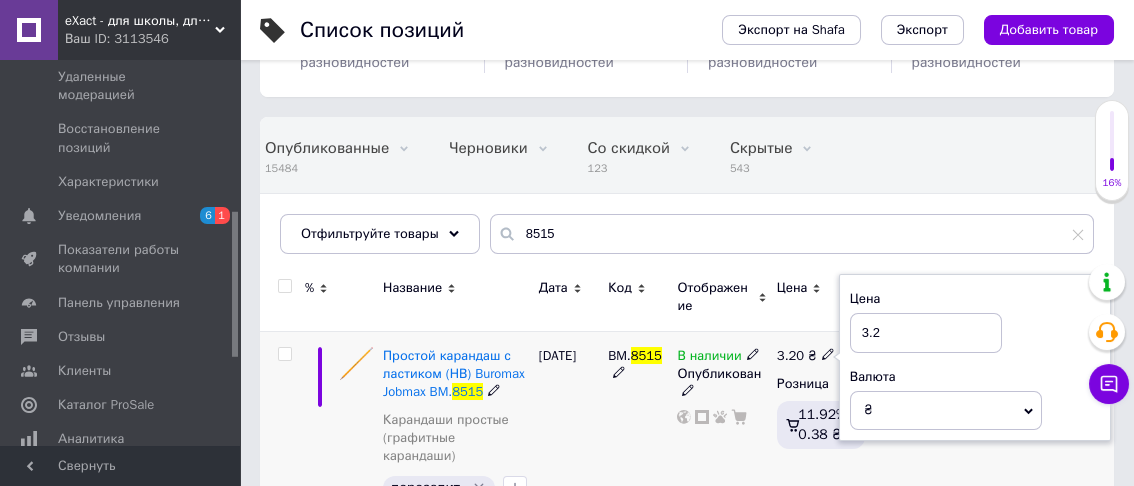 type on "3.25" 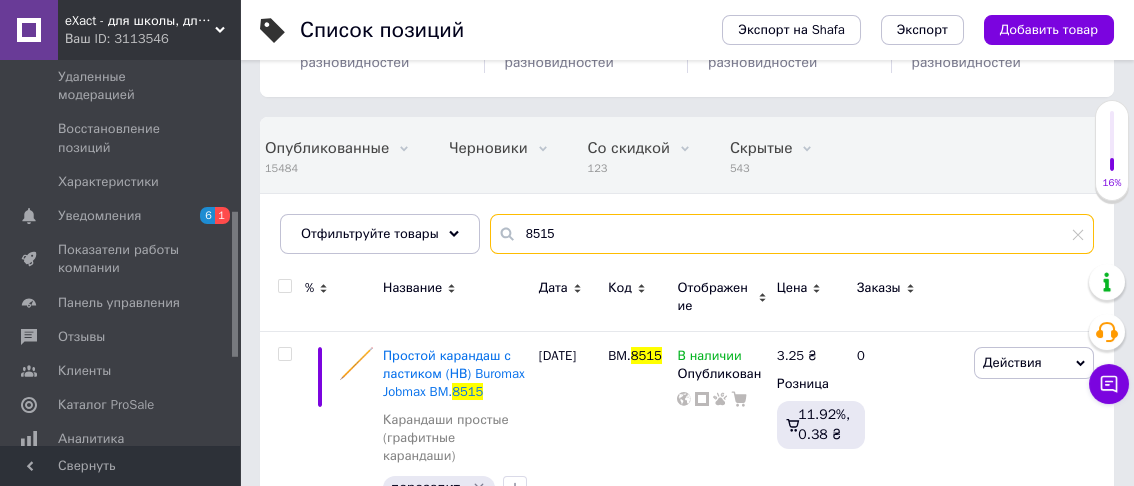 drag, startPoint x: 515, startPoint y: 209, endPoint x: 583, endPoint y: 207, distance: 68.0294 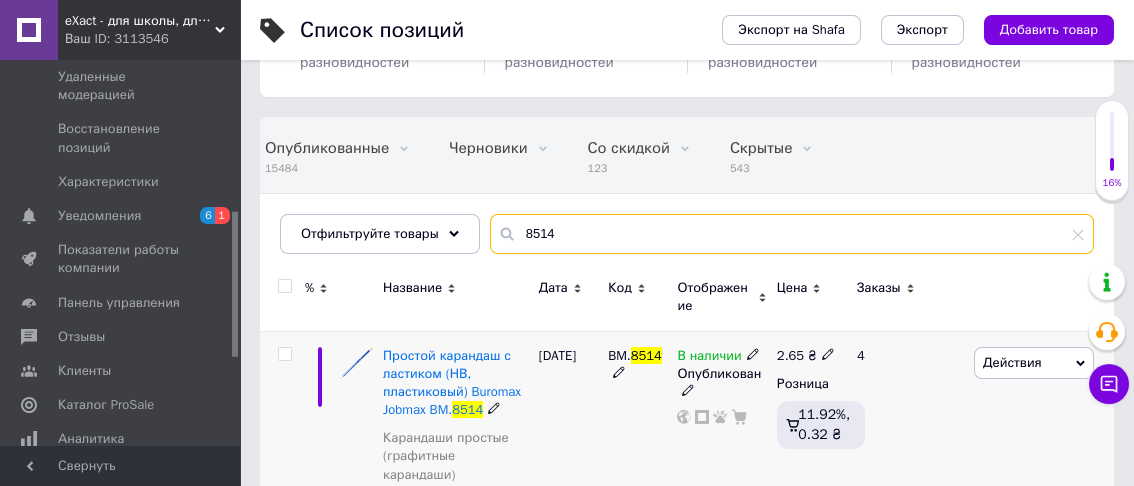 type on "8514" 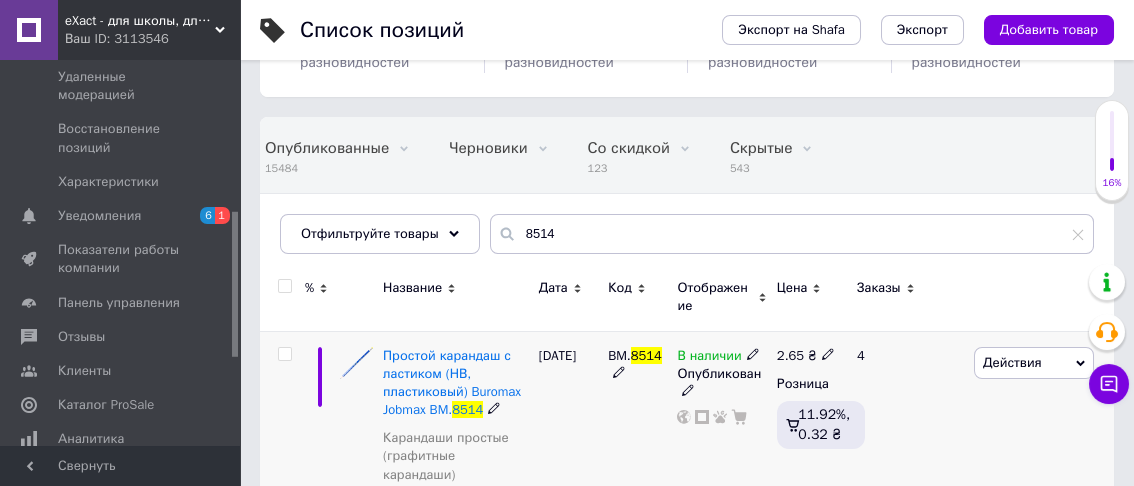 click on "2.65" at bounding box center [790, 355] 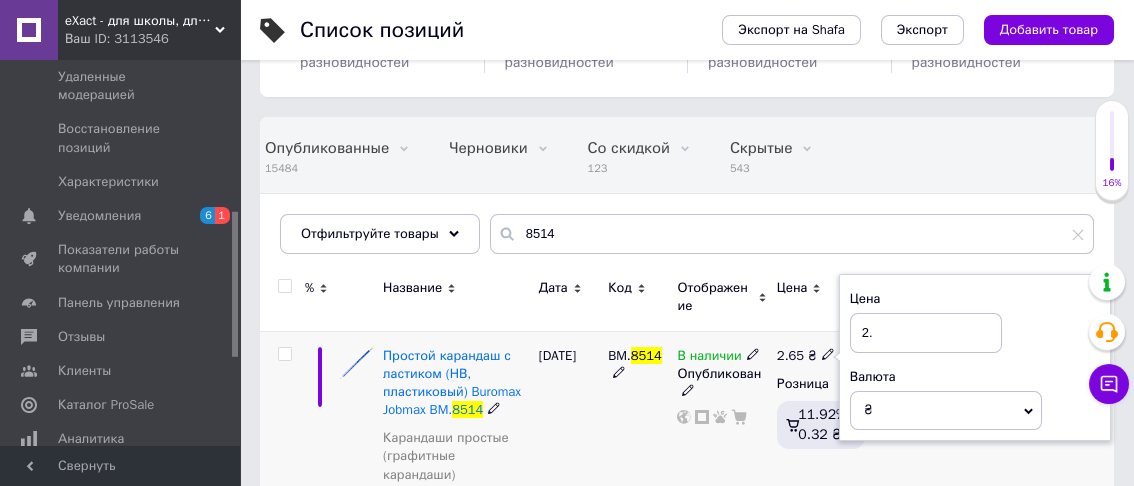 type on "2" 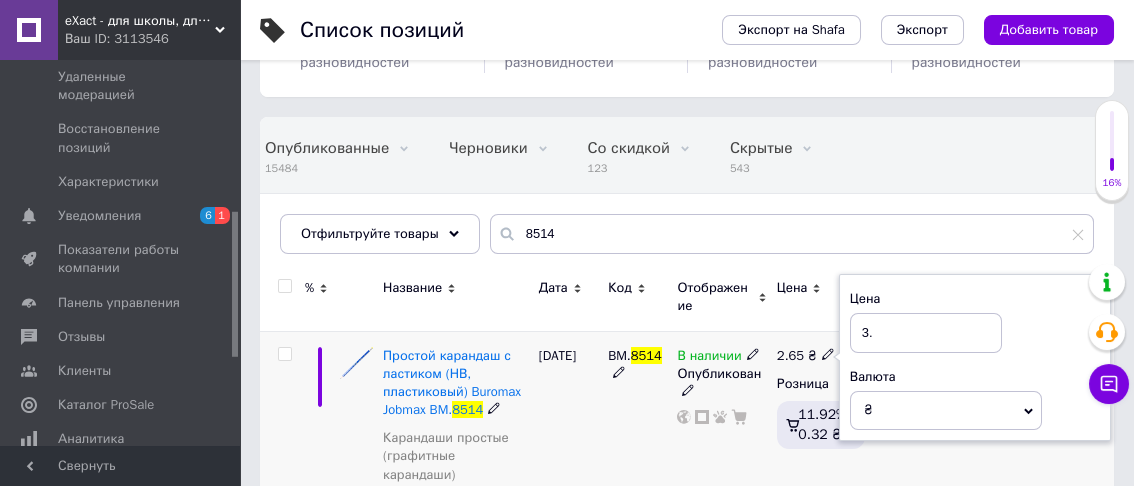 type on "3.1" 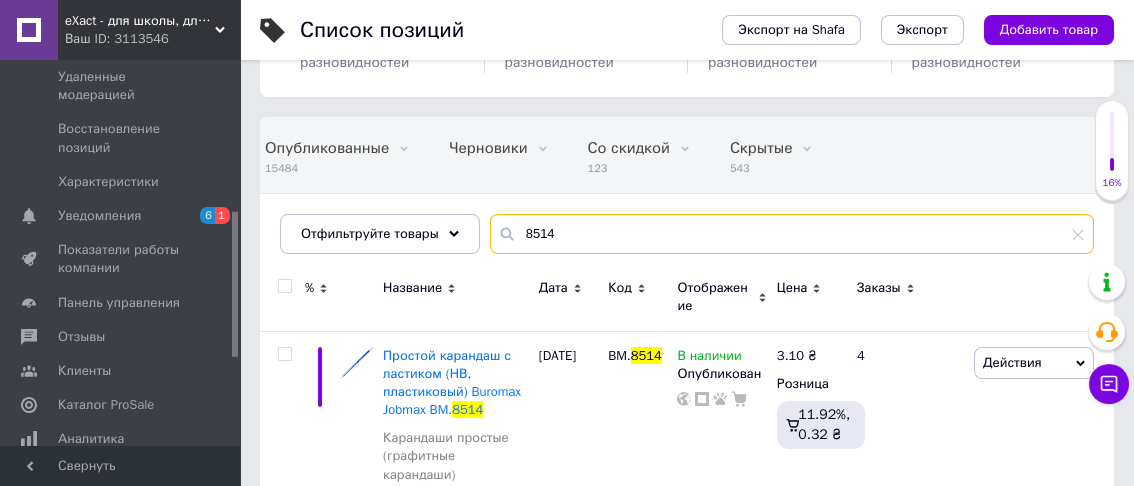 drag, startPoint x: 514, startPoint y: 215, endPoint x: 568, endPoint y: 217, distance: 54.037025 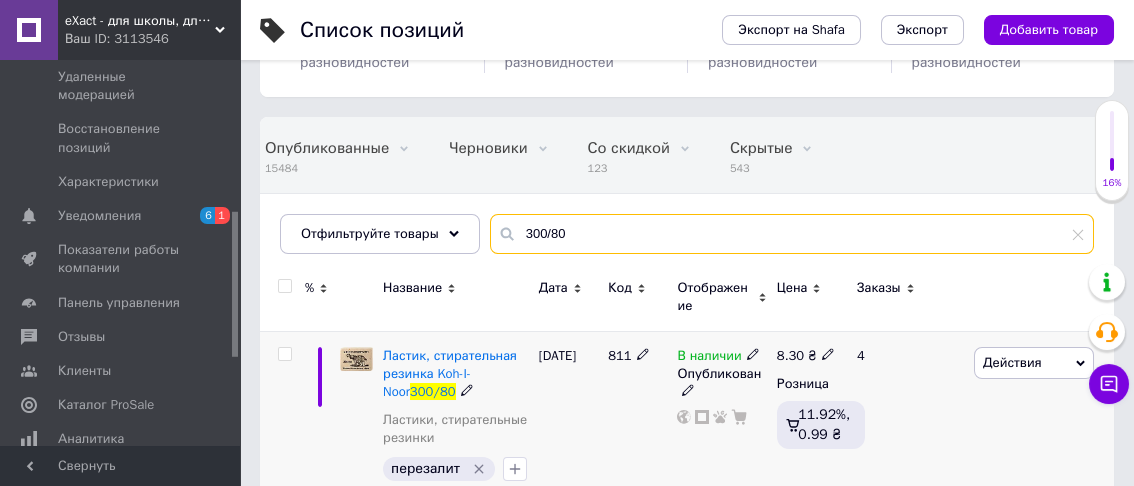 type on "300/80" 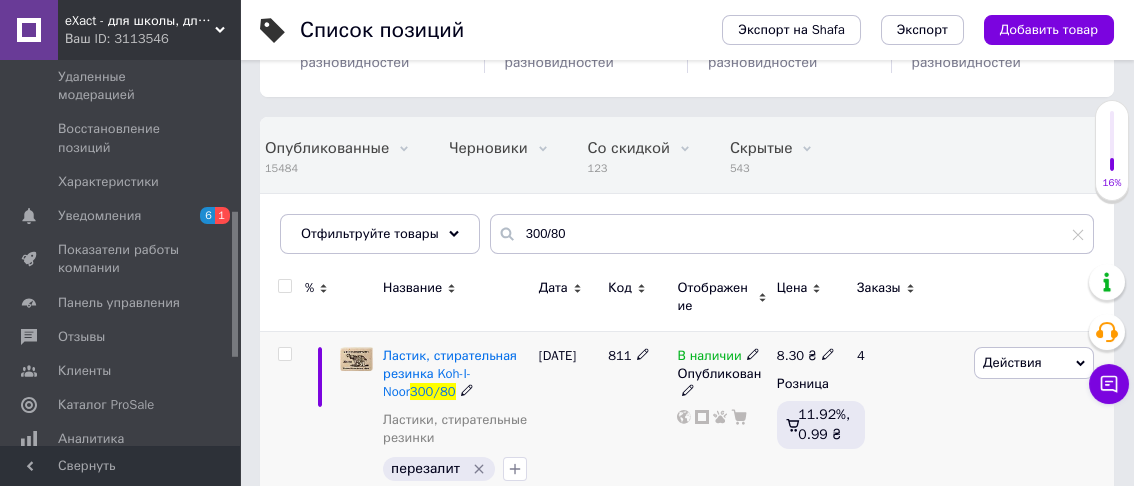 click on "8.30" at bounding box center (790, 355) 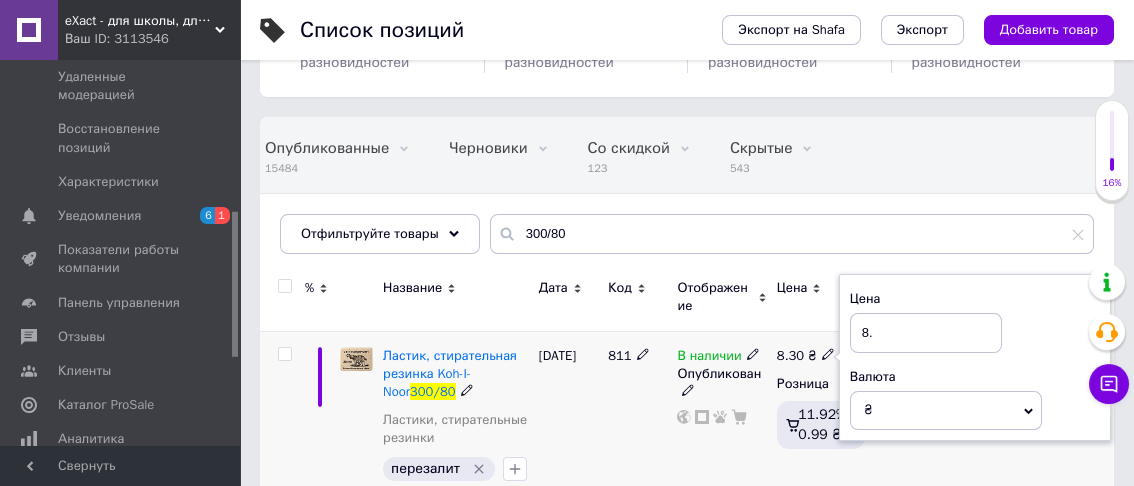 type on "8" 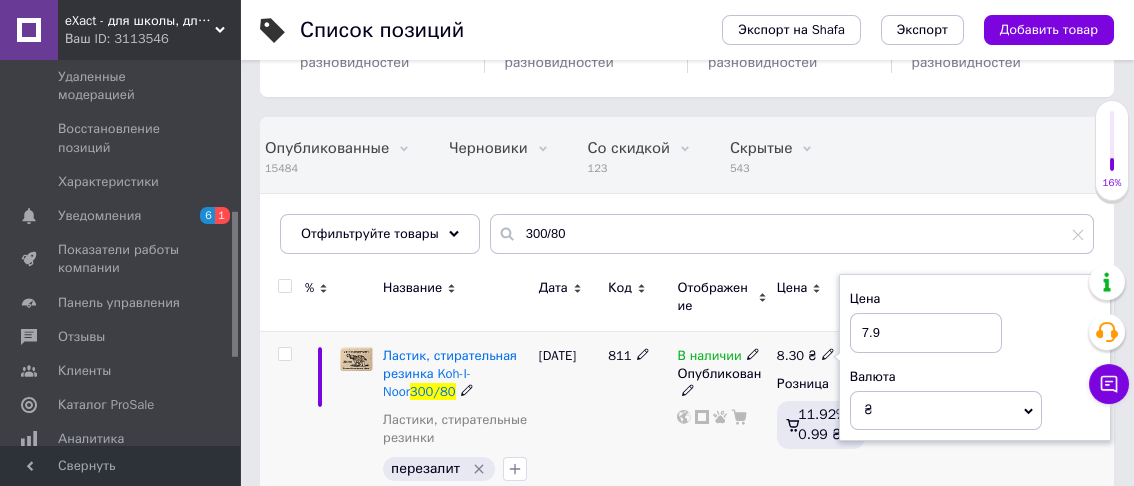 type on "7.95" 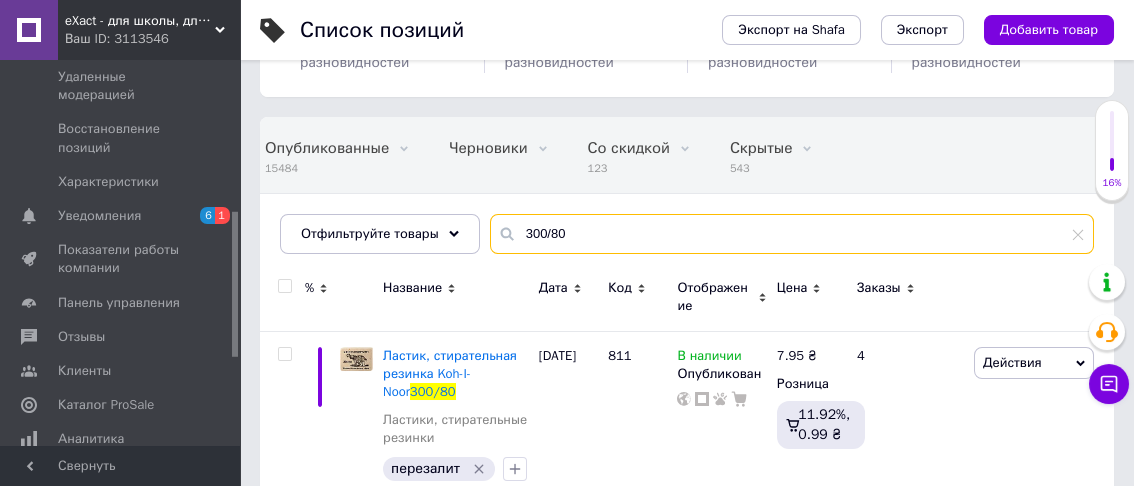 drag, startPoint x: 513, startPoint y: 212, endPoint x: 598, endPoint y: 216, distance: 85.09406 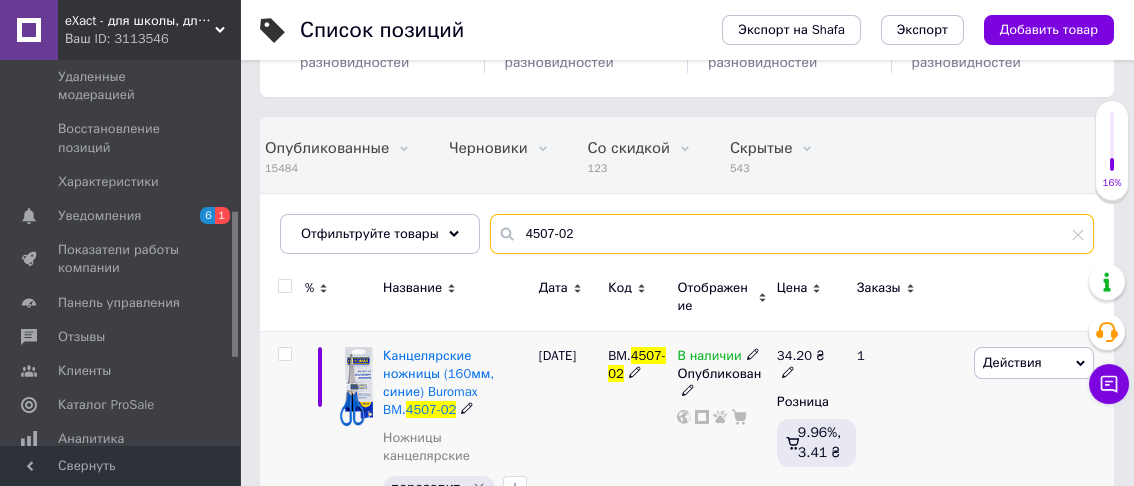 type on "4507-02" 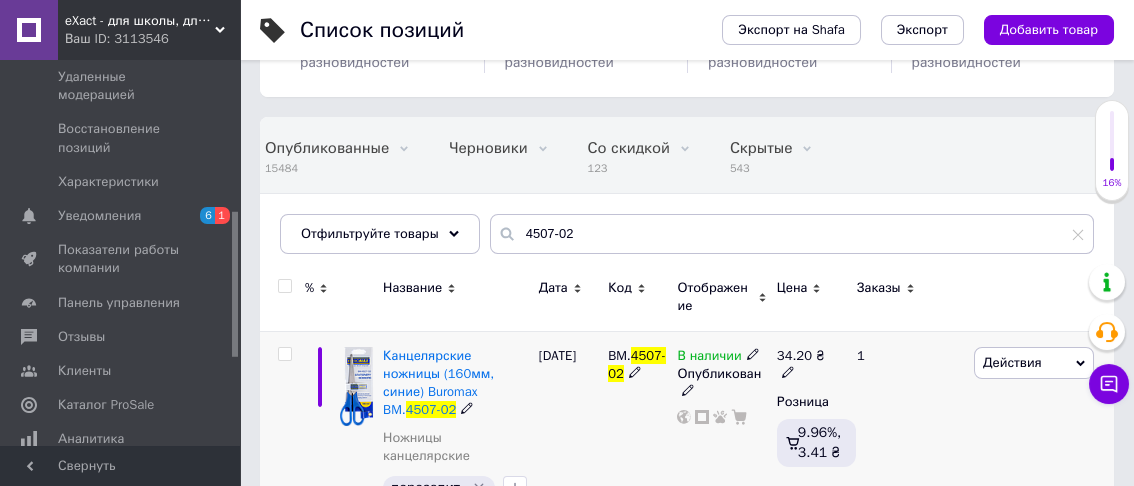 drag, startPoint x: 788, startPoint y: 318, endPoint x: 787, endPoint y: 329, distance: 11.045361 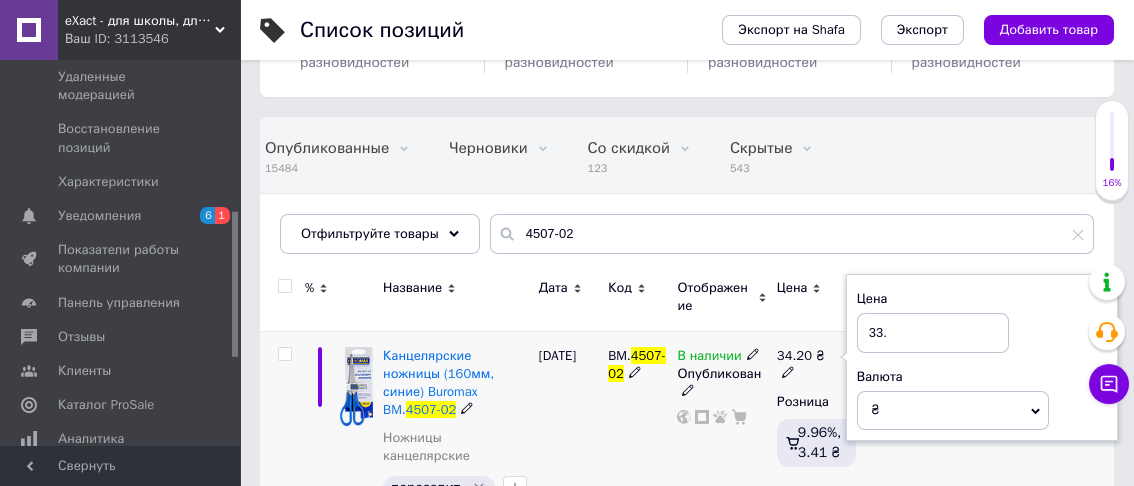 type on "33.5" 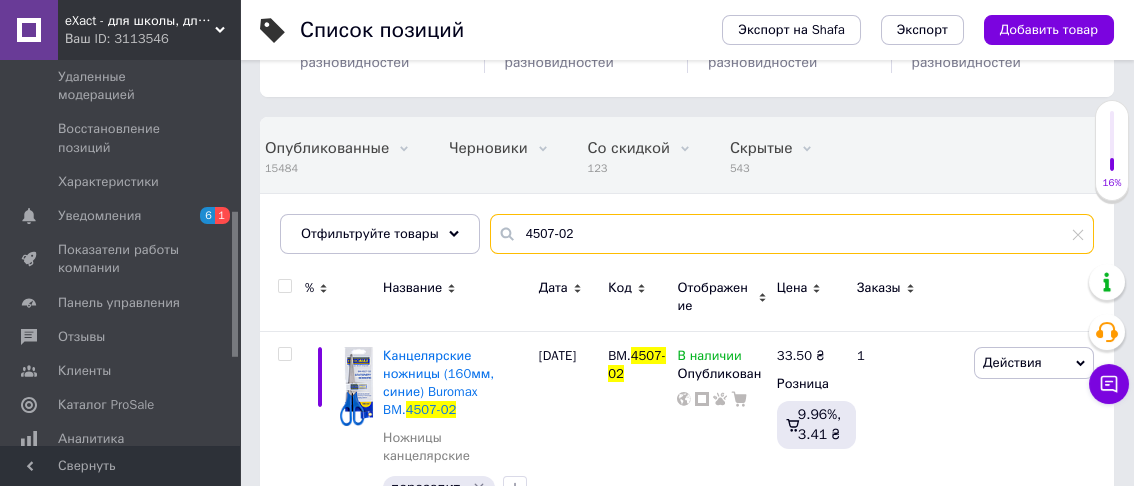 drag, startPoint x: 516, startPoint y: 207, endPoint x: 584, endPoint y: 210, distance: 68.06615 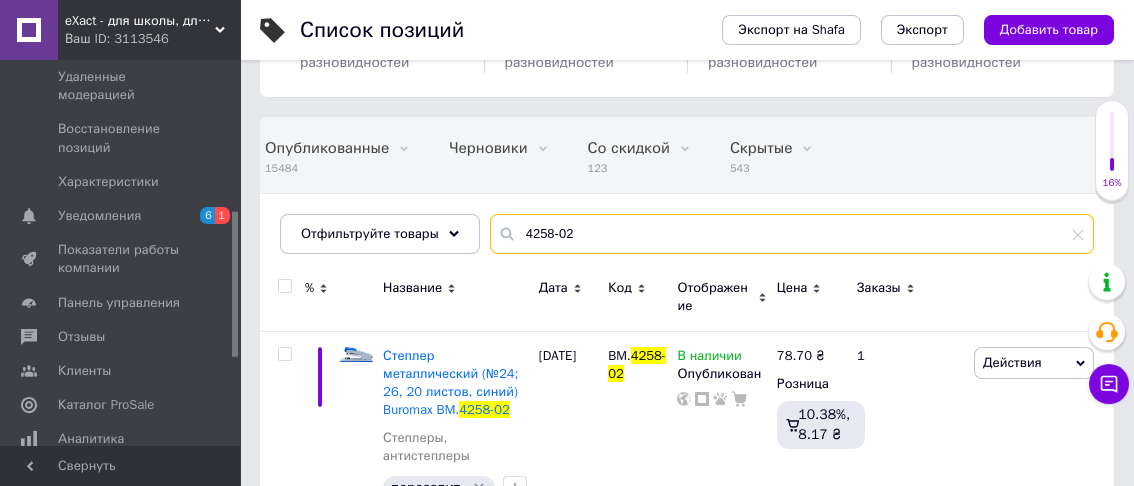 drag, startPoint x: 518, startPoint y: 211, endPoint x: 597, endPoint y: 214, distance: 79.05694 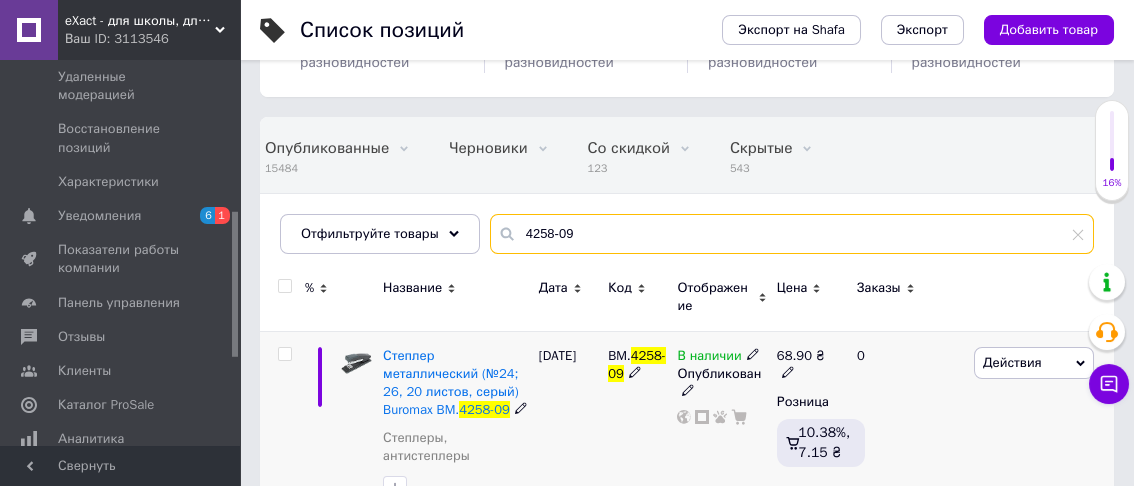 type on "4258-09" 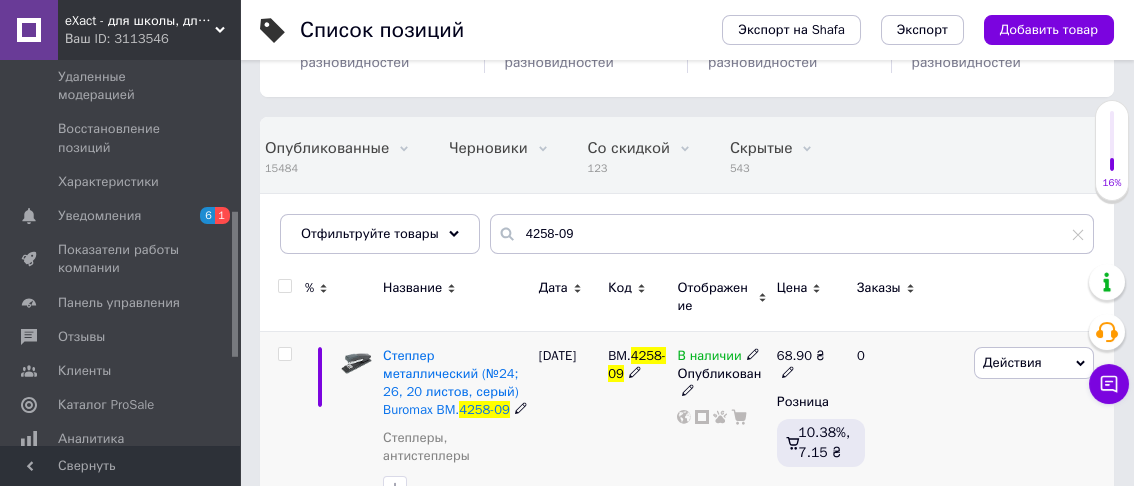 click on "68.90" at bounding box center (794, 355) 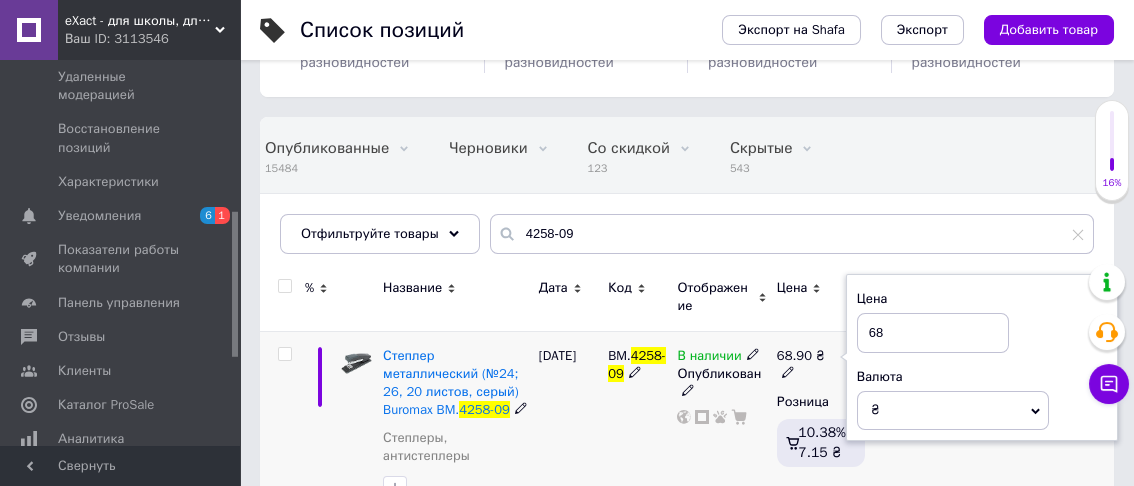 type on "6" 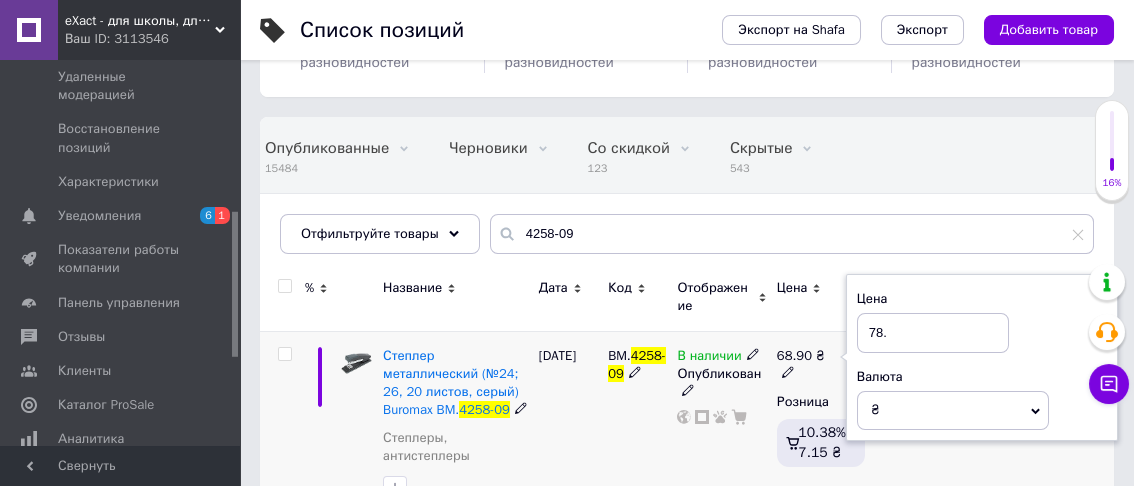 type on "78.7" 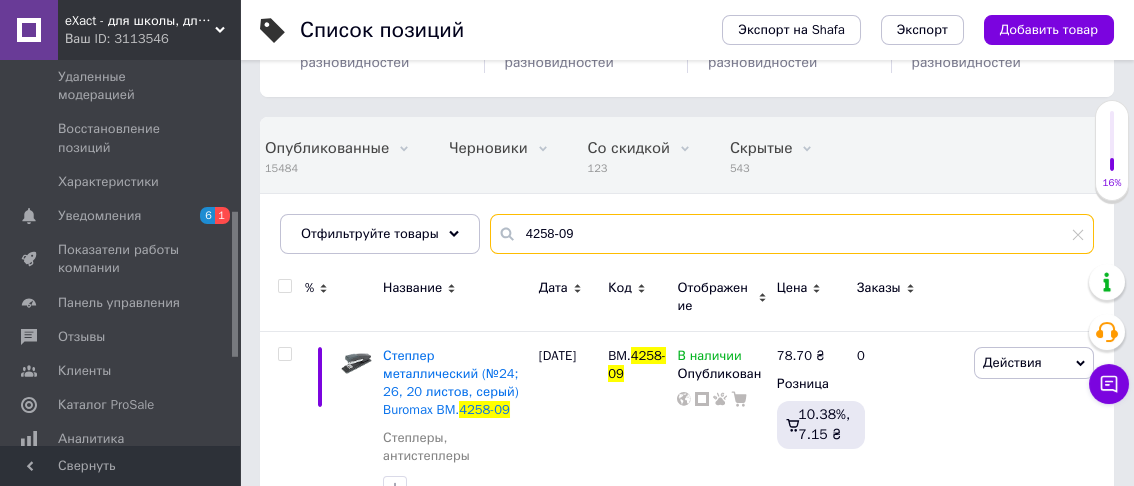 drag, startPoint x: 517, startPoint y: 212, endPoint x: 583, endPoint y: 211, distance: 66.007576 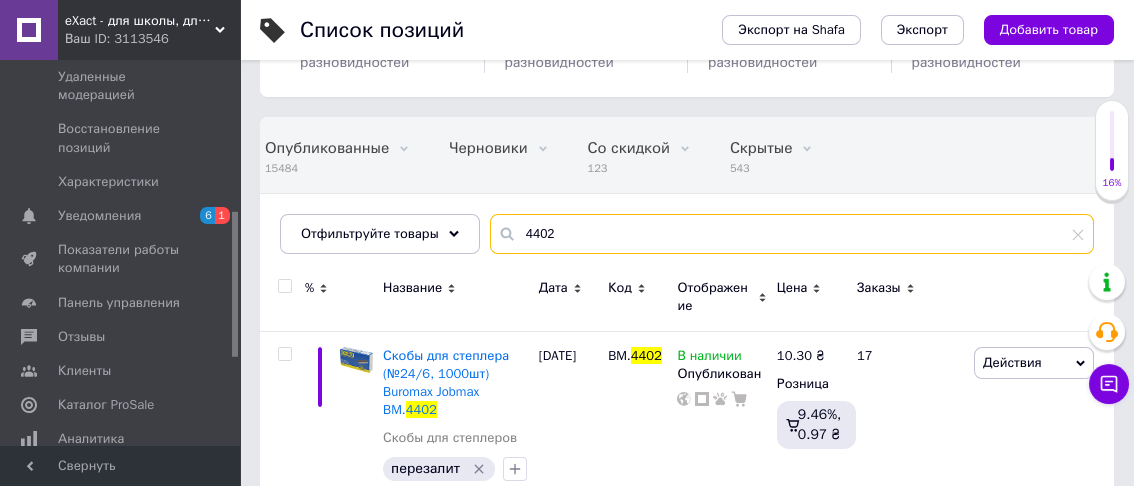 drag, startPoint x: 520, startPoint y: 211, endPoint x: 573, endPoint y: 211, distance: 53 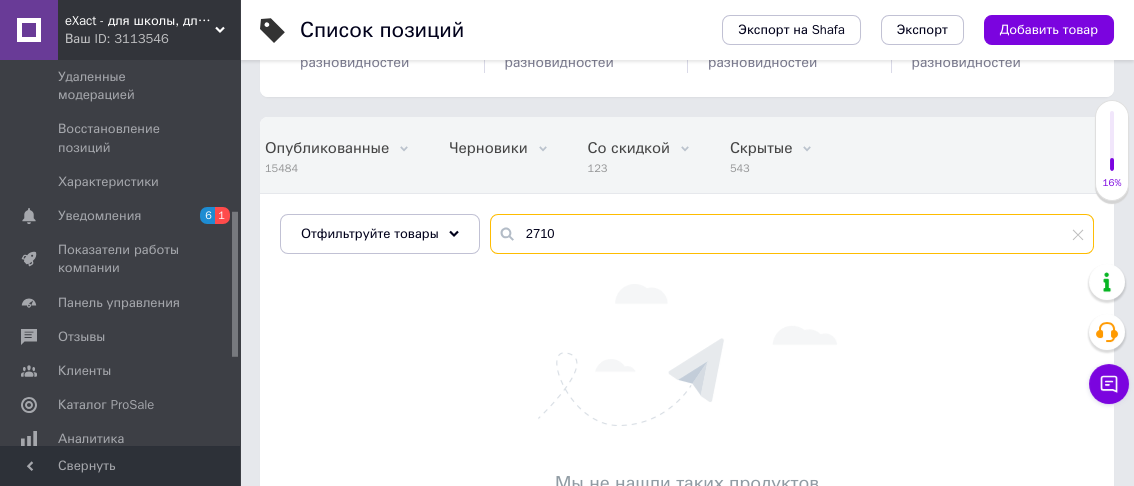 drag, startPoint x: 524, startPoint y: 212, endPoint x: 592, endPoint y: 211, distance: 68.007355 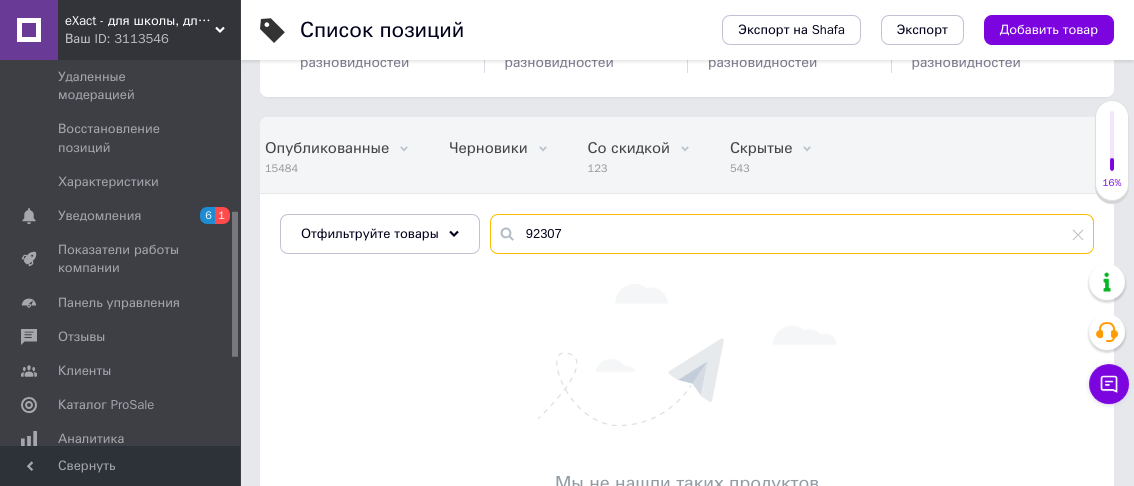 drag, startPoint x: 523, startPoint y: 206, endPoint x: 574, endPoint y: 207, distance: 51.009804 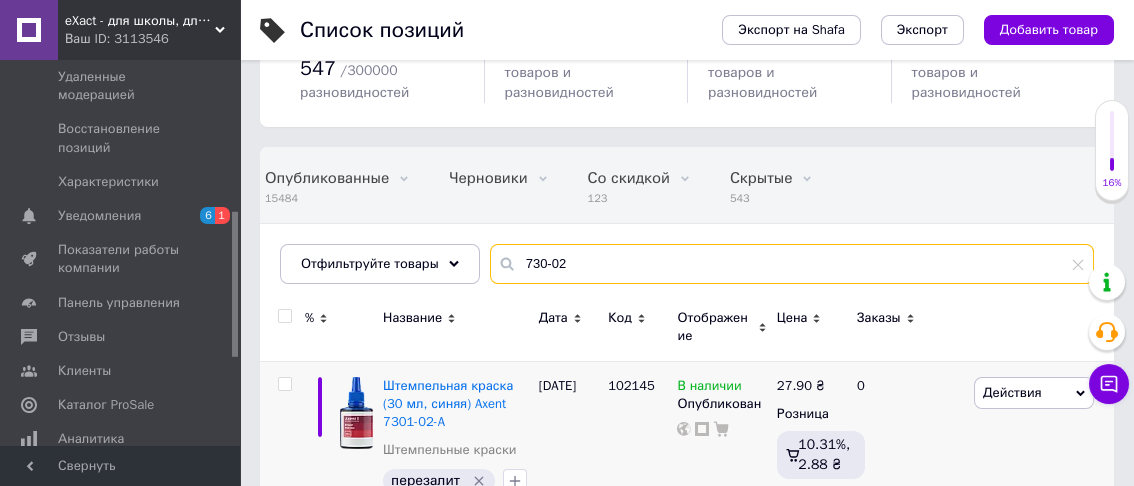 scroll, scrollTop: 152, scrollLeft: 0, axis: vertical 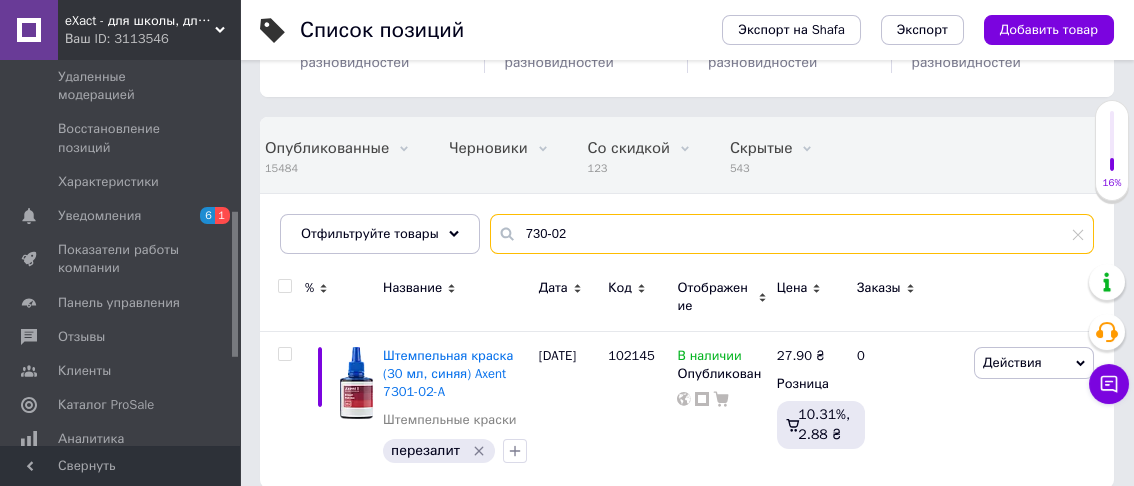 drag, startPoint x: 547, startPoint y: 212, endPoint x: 589, endPoint y: 213, distance: 42.0119 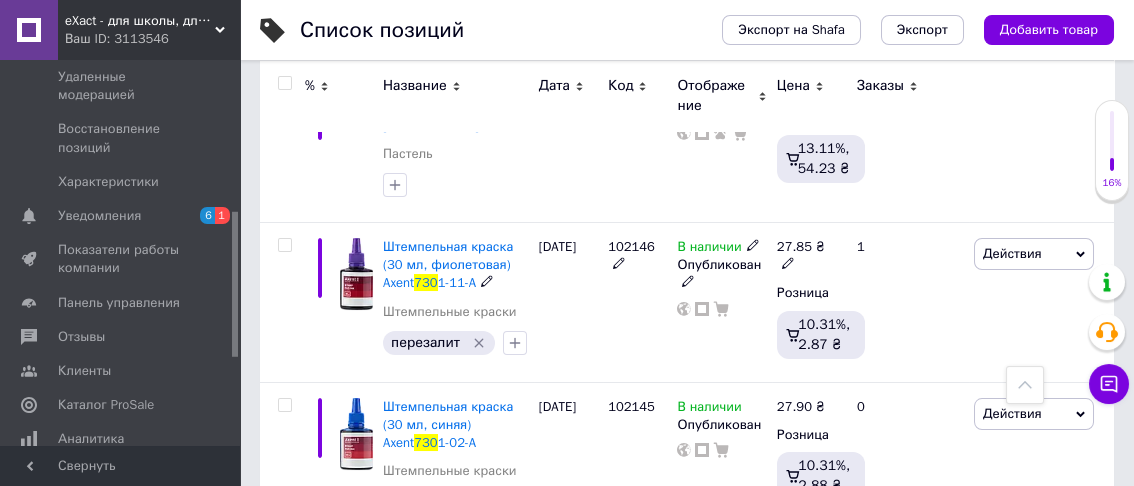 scroll, scrollTop: 906, scrollLeft: 0, axis: vertical 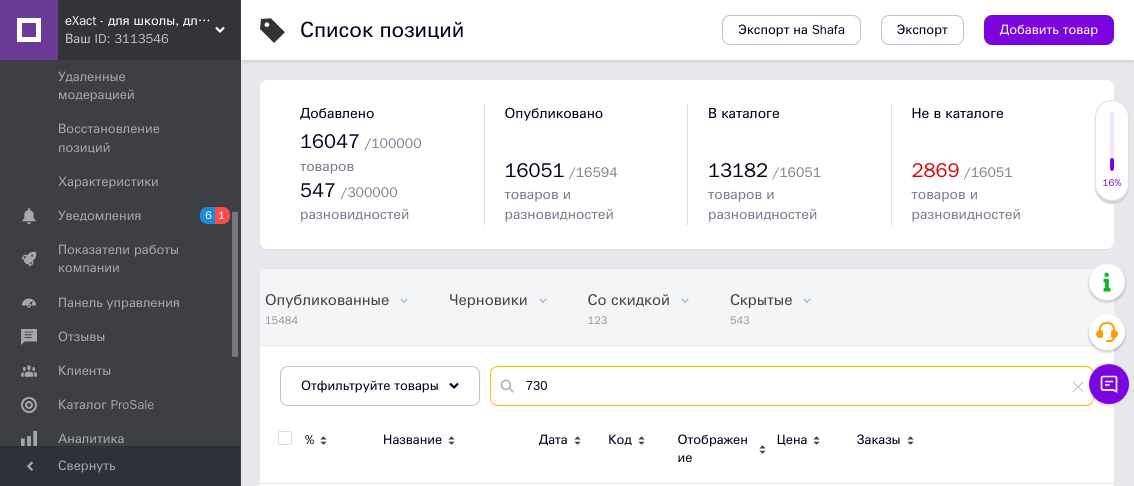 drag, startPoint x: 527, startPoint y: 361, endPoint x: 587, endPoint y: 374, distance: 61.39218 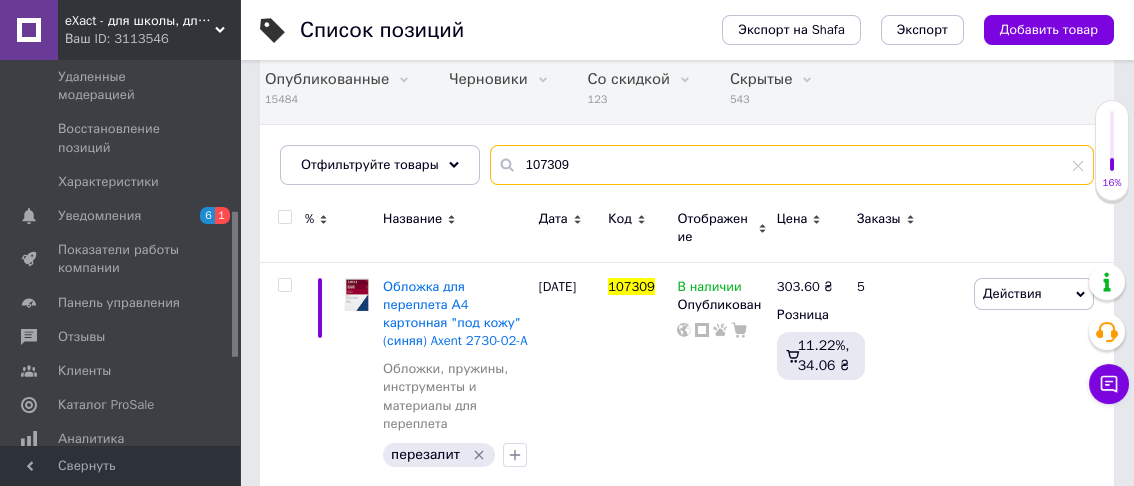 scroll, scrollTop: 224, scrollLeft: 0, axis: vertical 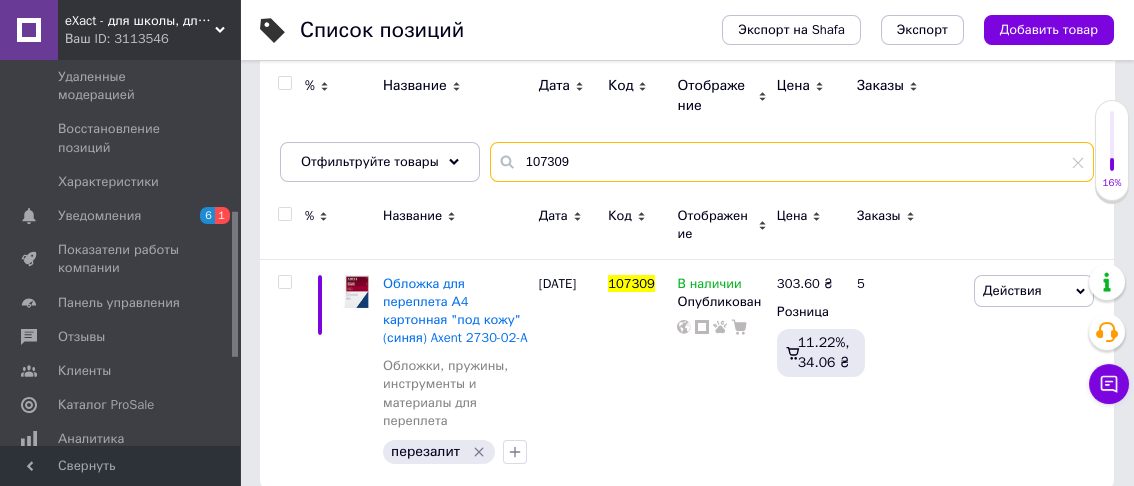 drag, startPoint x: 524, startPoint y: 140, endPoint x: 599, endPoint y: 140, distance: 75 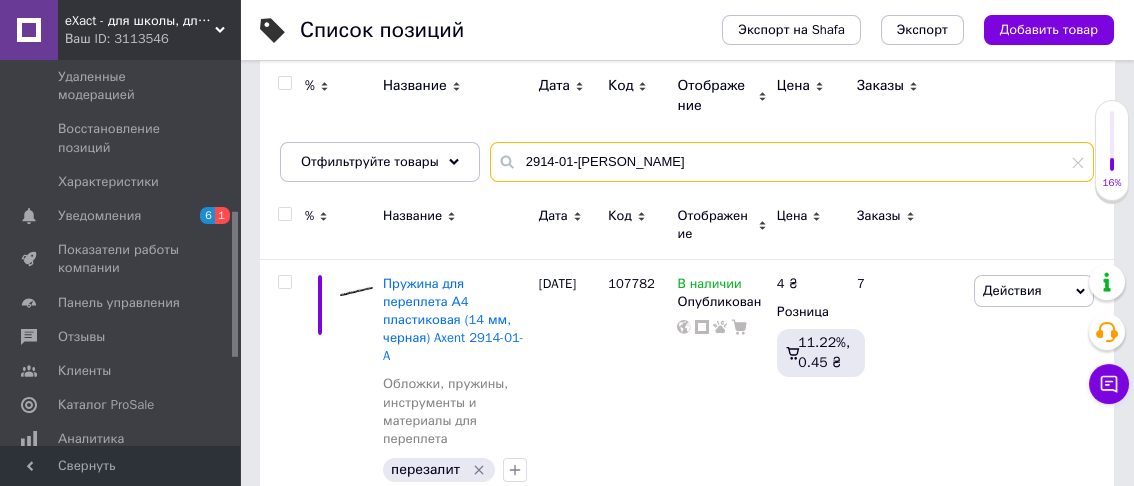 drag, startPoint x: 521, startPoint y: 139, endPoint x: 591, endPoint y: 140, distance: 70.00714 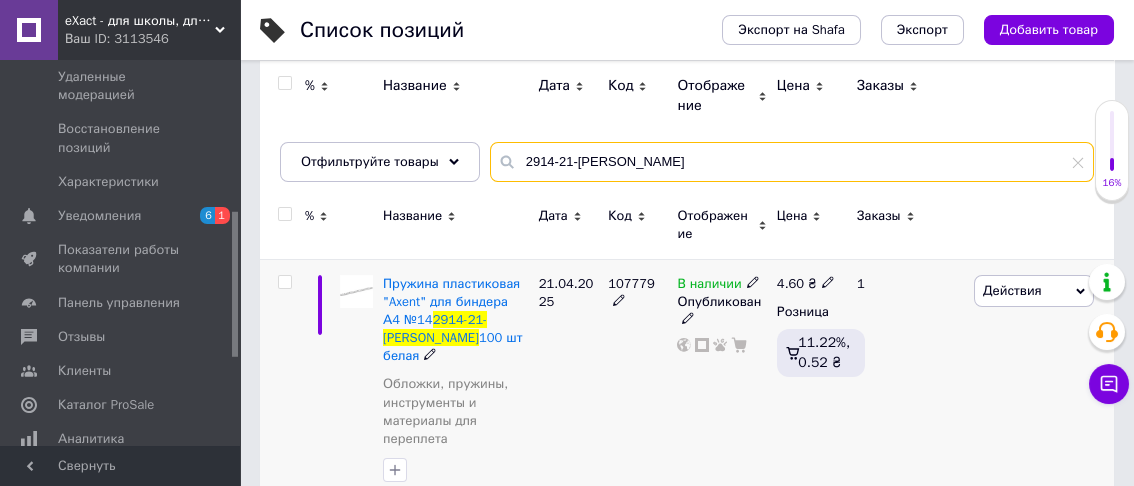 type on "2914-21-[PERSON_NAME]" 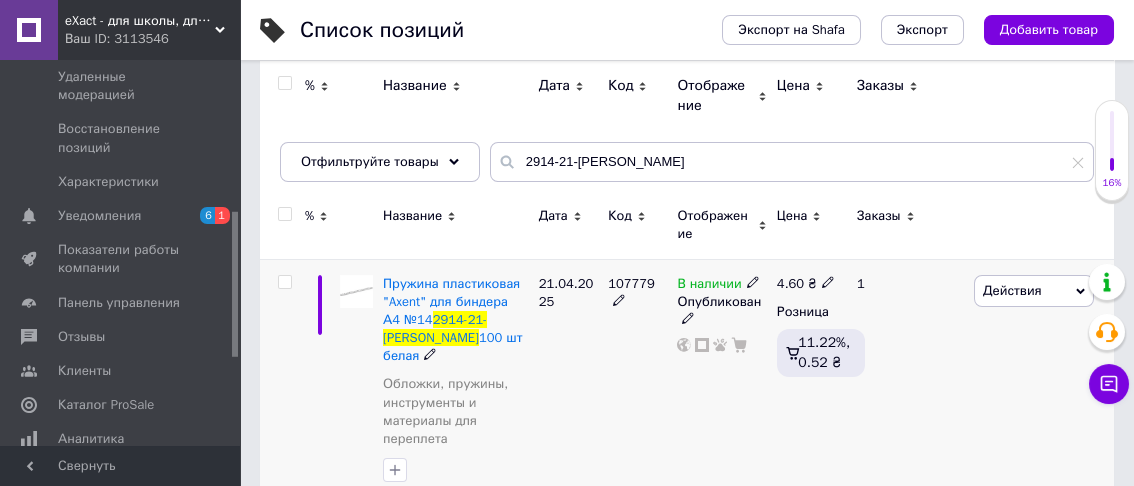 click on "4.60" at bounding box center (790, 283) 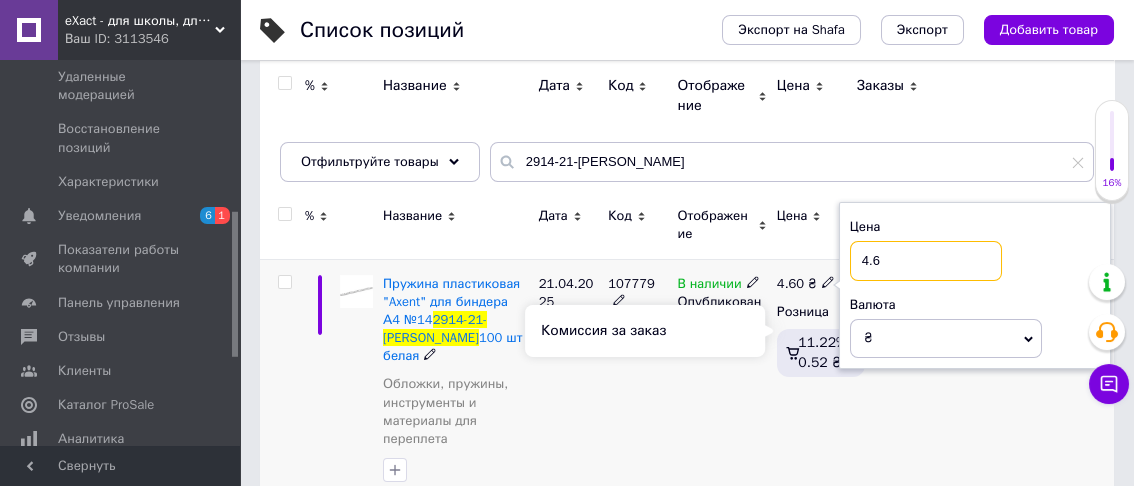 type on "4." 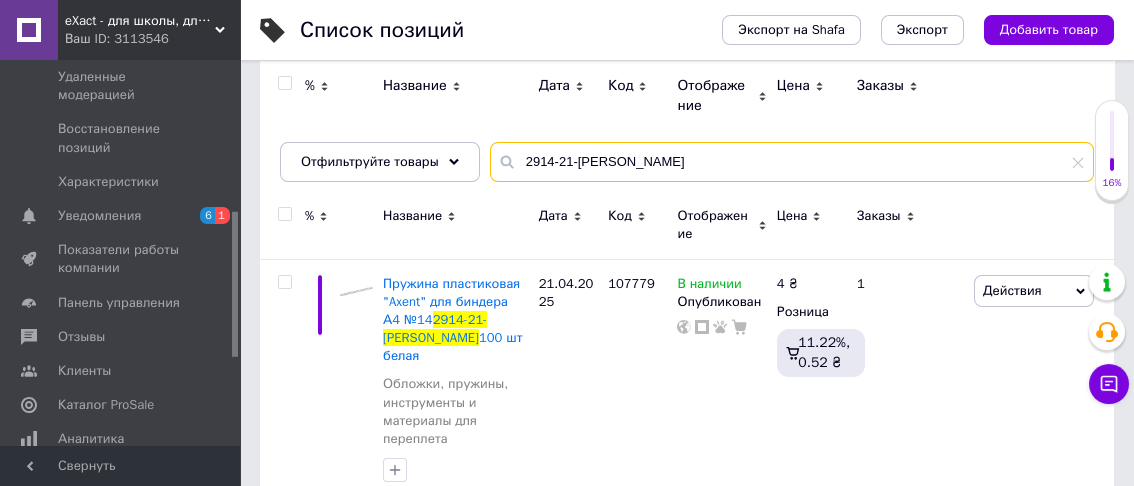 drag, startPoint x: 516, startPoint y: 139, endPoint x: 588, endPoint y: 139, distance: 72 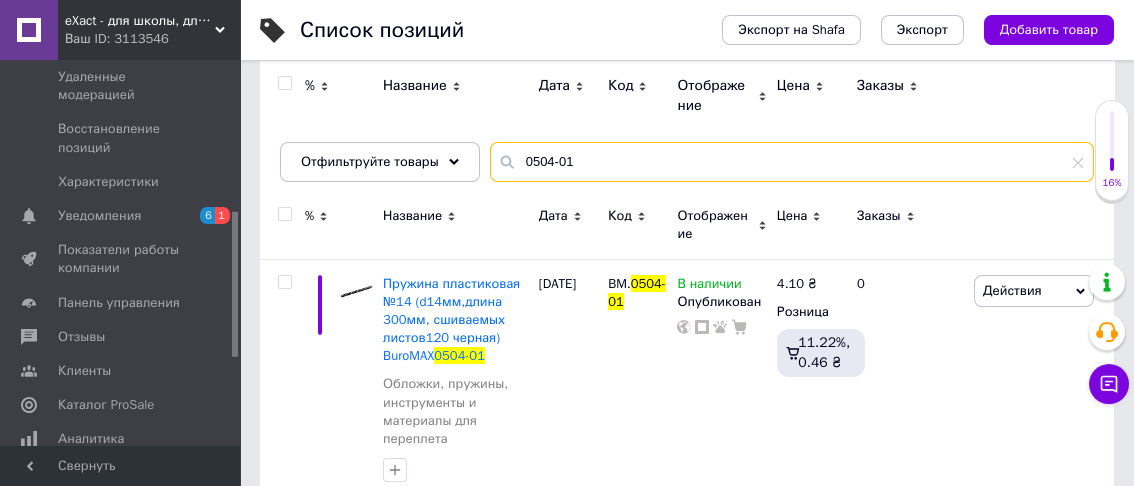 drag, startPoint x: 517, startPoint y: 137, endPoint x: 587, endPoint y: 135, distance: 70.028564 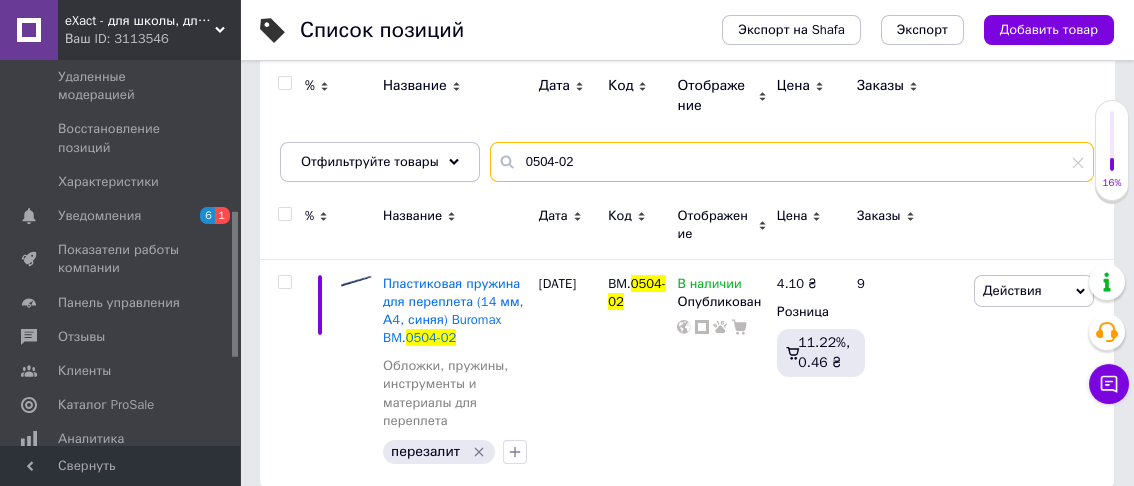 drag, startPoint x: 514, startPoint y: 139, endPoint x: 574, endPoint y: 144, distance: 60.207973 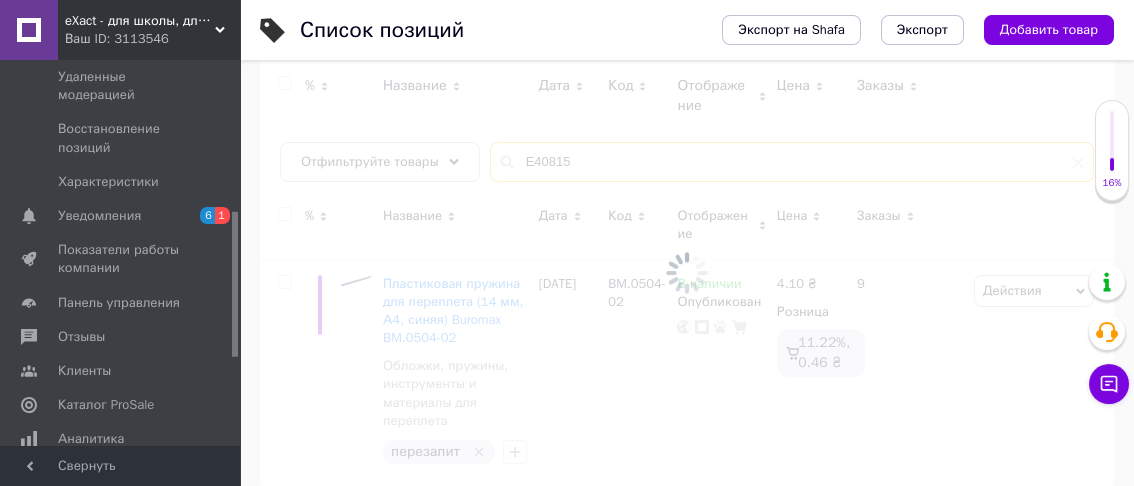 scroll, scrollTop: 203, scrollLeft: 0, axis: vertical 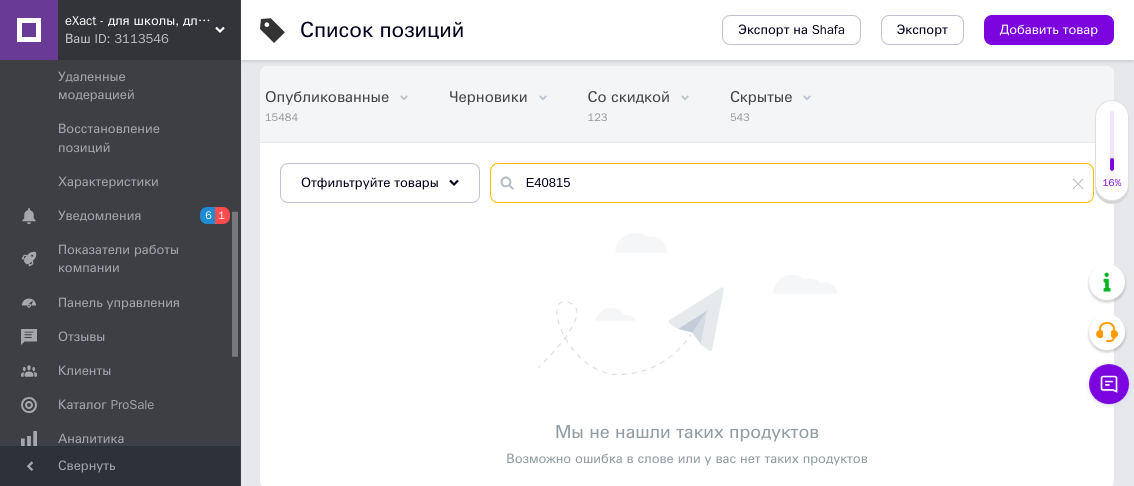 drag, startPoint x: 531, startPoint y: 161, endPoint x: 521, endPoint y: 165, distance: 10.770329 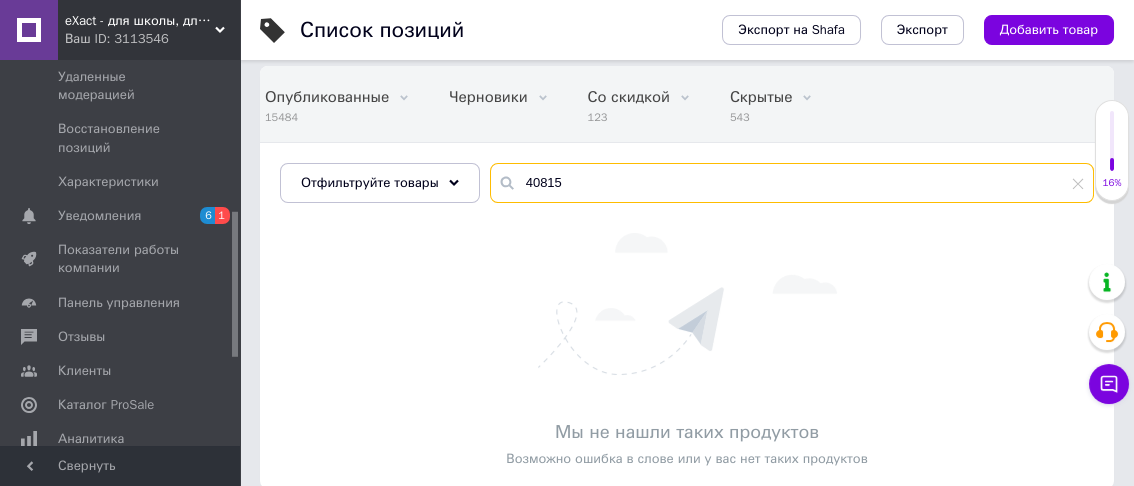 drag, startPoint x: 532, startPoint y: 158, endPoint x: 570, endPoint y: 156, distance: 38.052597 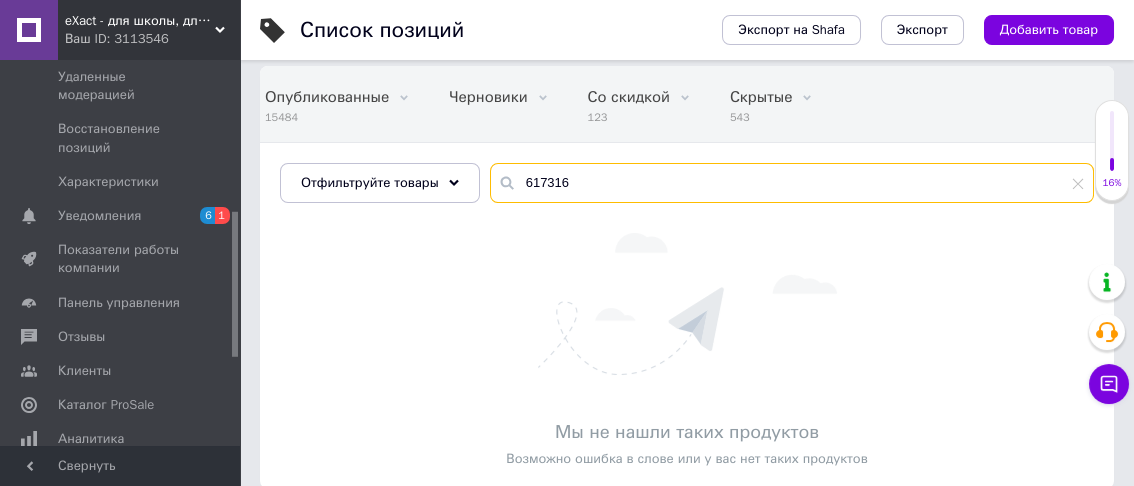 drag, startPoint x: 515, startPoint y: 161, endPoint x: 576, endPoint y: 161, distance: 61 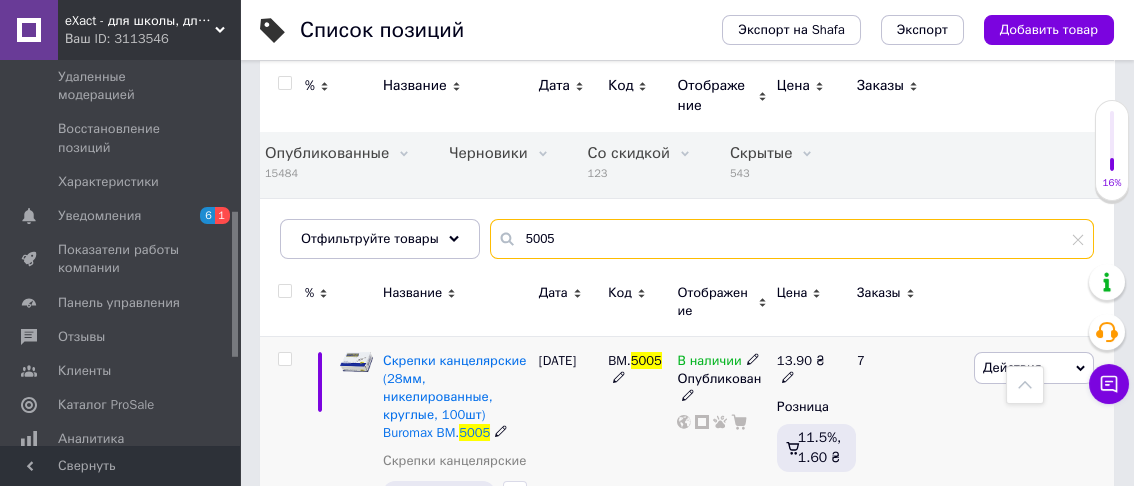 scroll, scrollTop: 146, scrollLeft: 0, axis: vertical 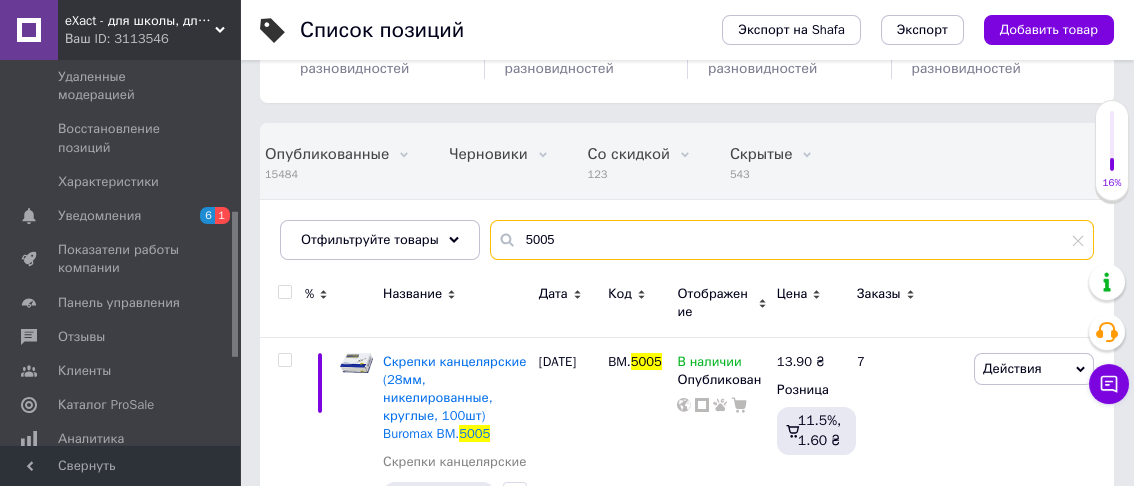 drag, startPoint x: 511, startPoint y: 216, endPoint x: 567, endPoint y: 219, distance: 56.0803 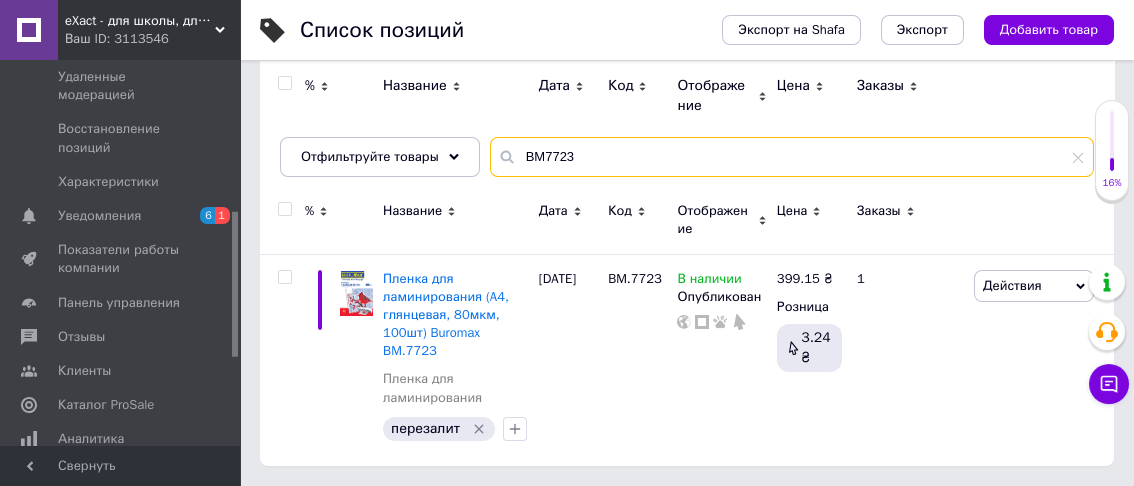 scroll, scrollTop: 206, scrollLeft: 0, axis: vertical 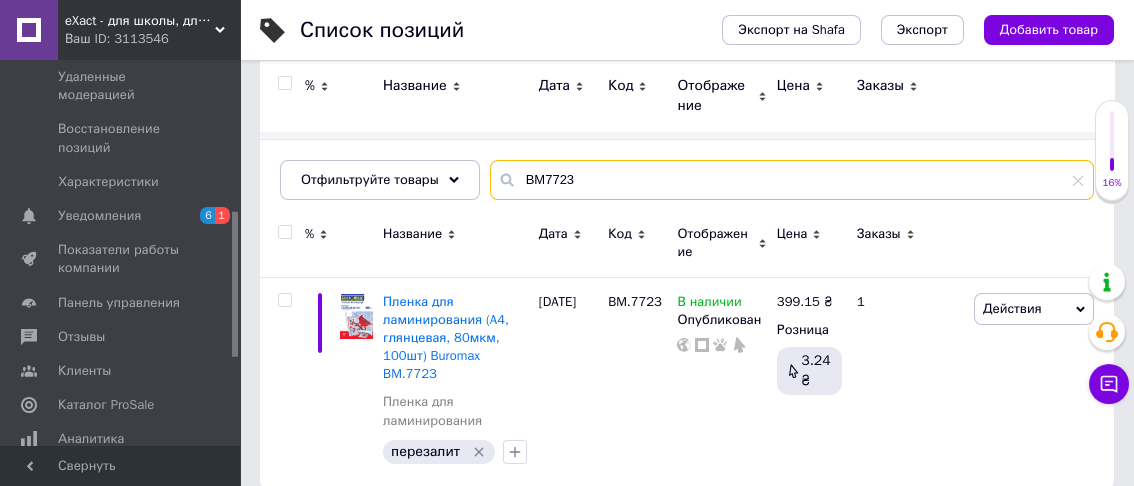 drag, startPoint x: 521, startPoint y: 156, endPoint x: 589, endPoint y: 153, distance: 68.06615 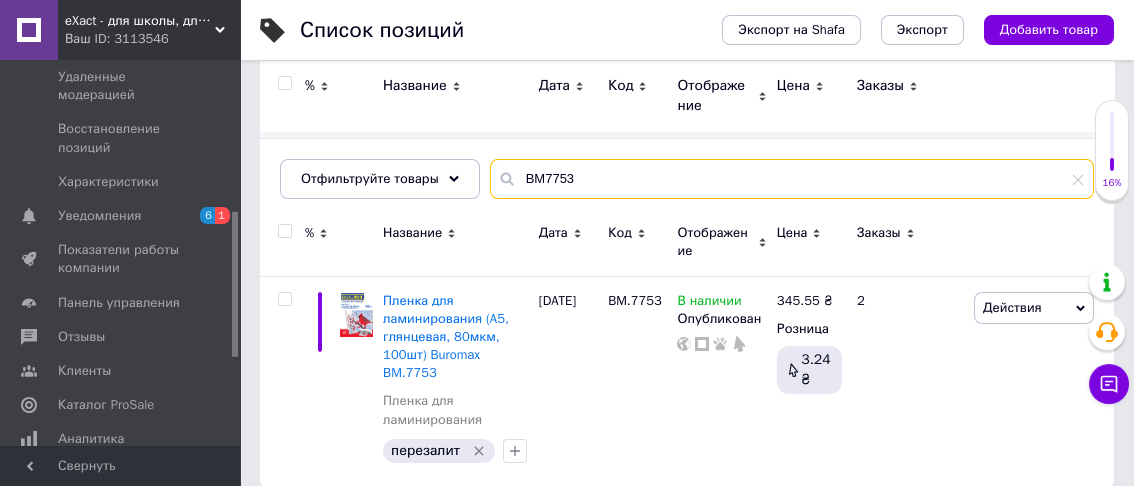 scroll, scrollTop: 206, scrollLeft: 0, axis: vertical 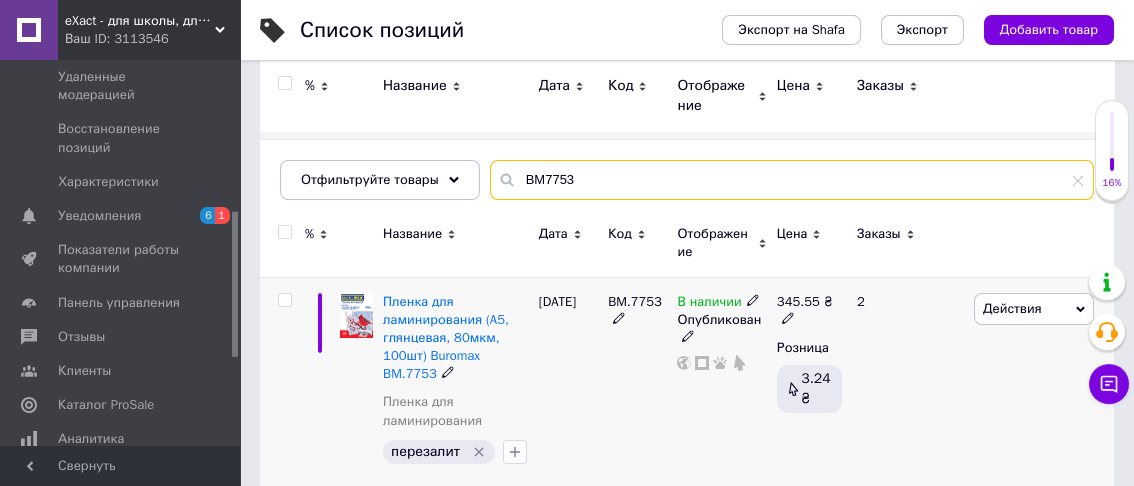 type on "BM7753" 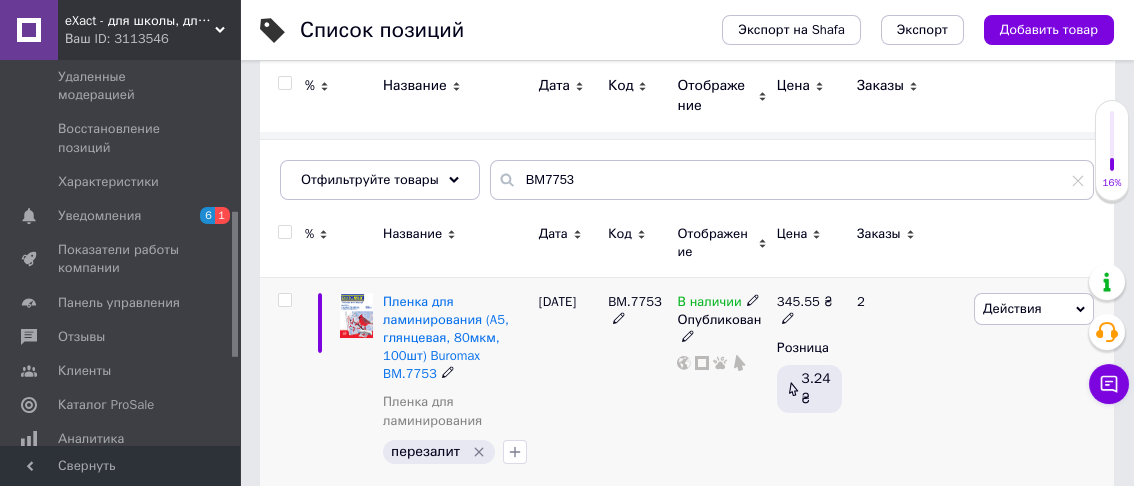 click on "345.55" at bounding box center (798, 301) 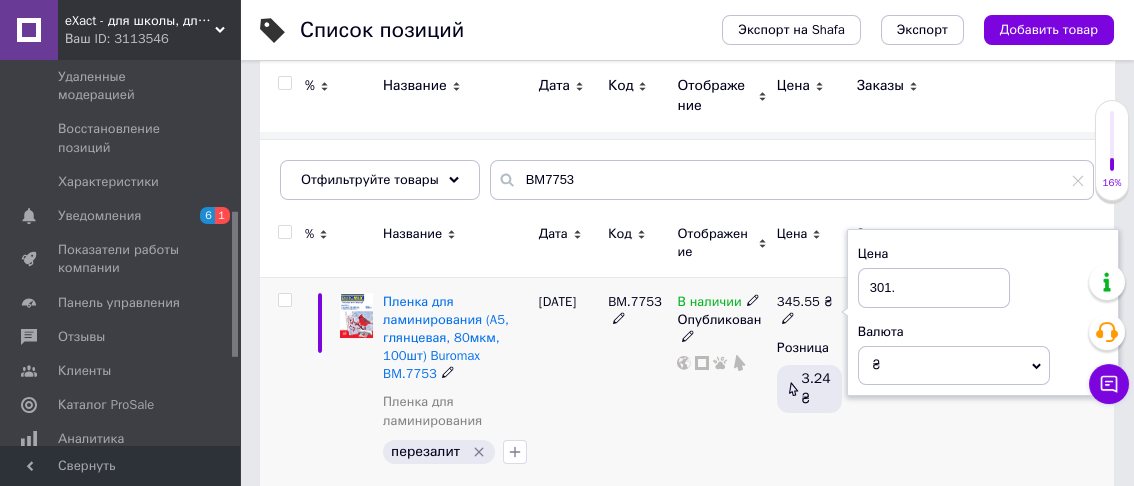 type on "301.9" 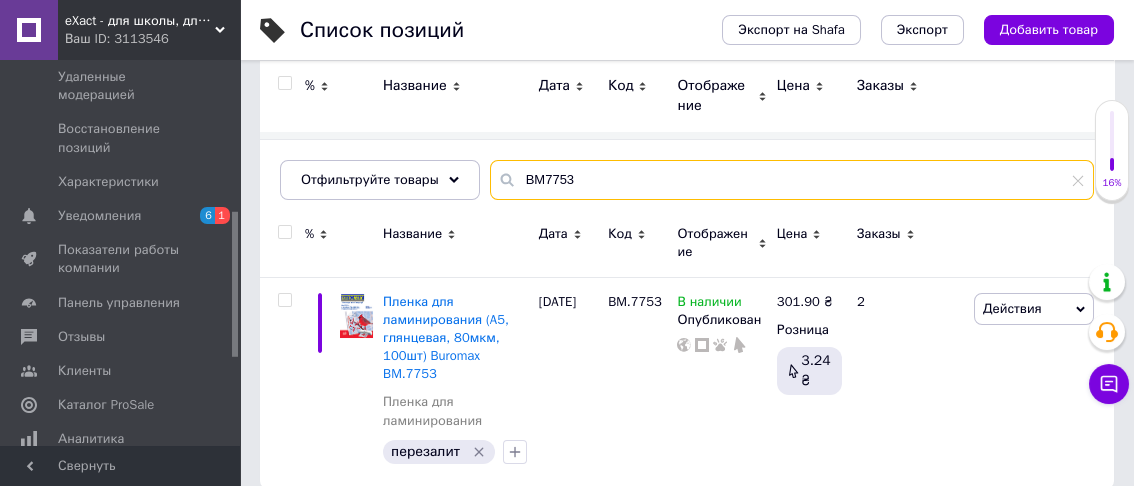 drag, startPoint x: 516, startPoint y: 156, endPoint x: 589, endPoint y: 158, distance: 73.02739 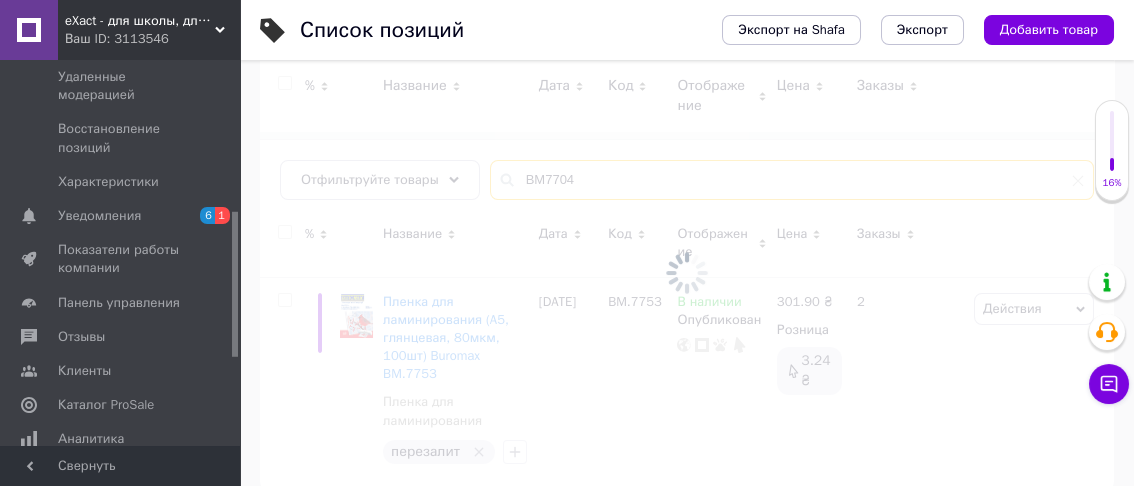 scroll, scrollTop: 188, scrollLeft: 0, axis: vertical 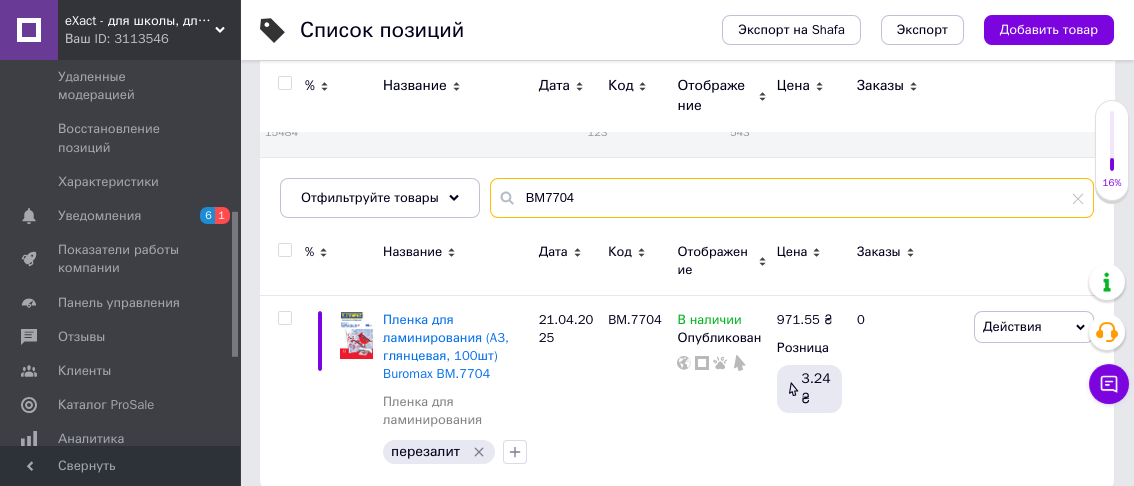 type on "BM7704" 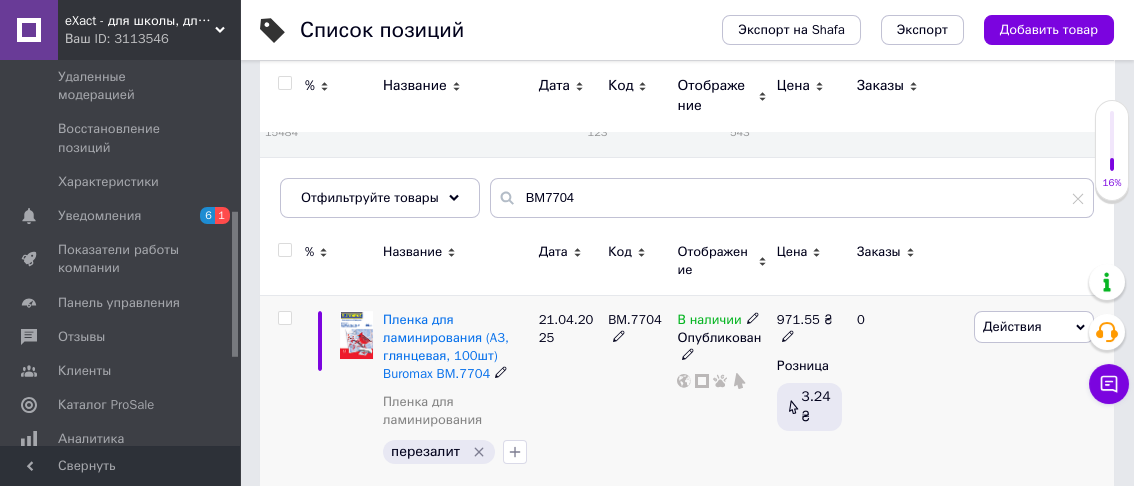 click on "971.55" at bounding box center [798, 319] 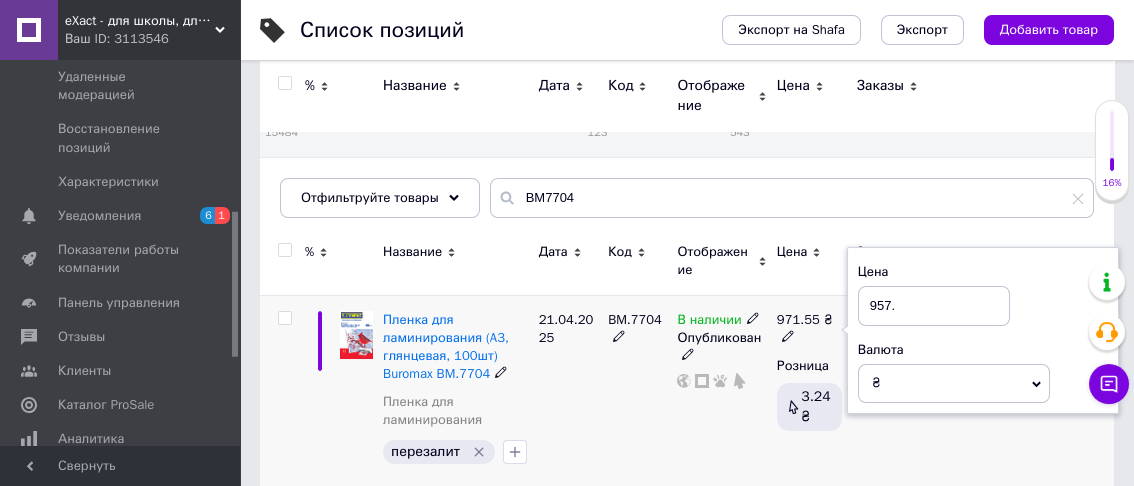 type on "957.9" 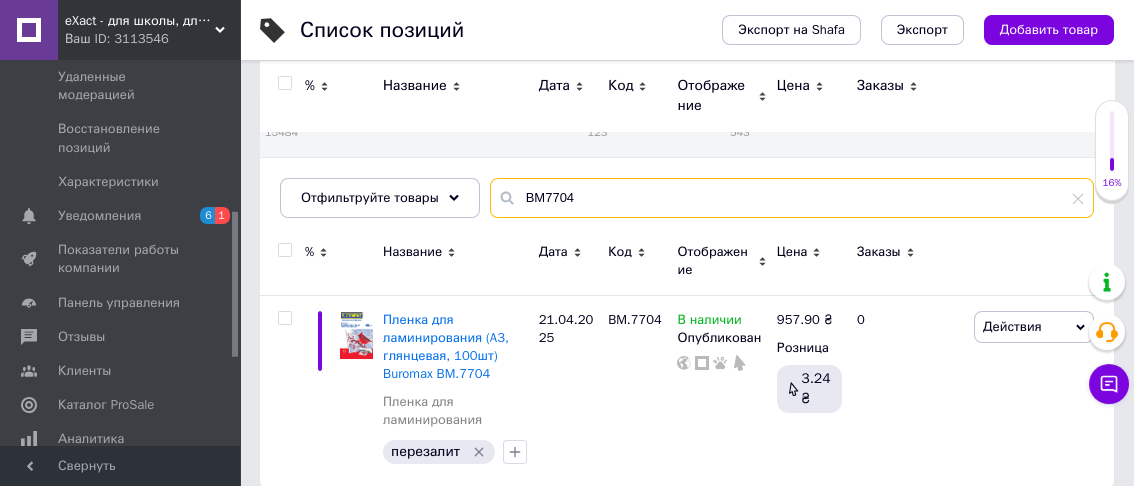 drag, startPoint x: 517, startPoint y: 172, endPoint x: 570, endPoint y: 179, distance: 53.460266 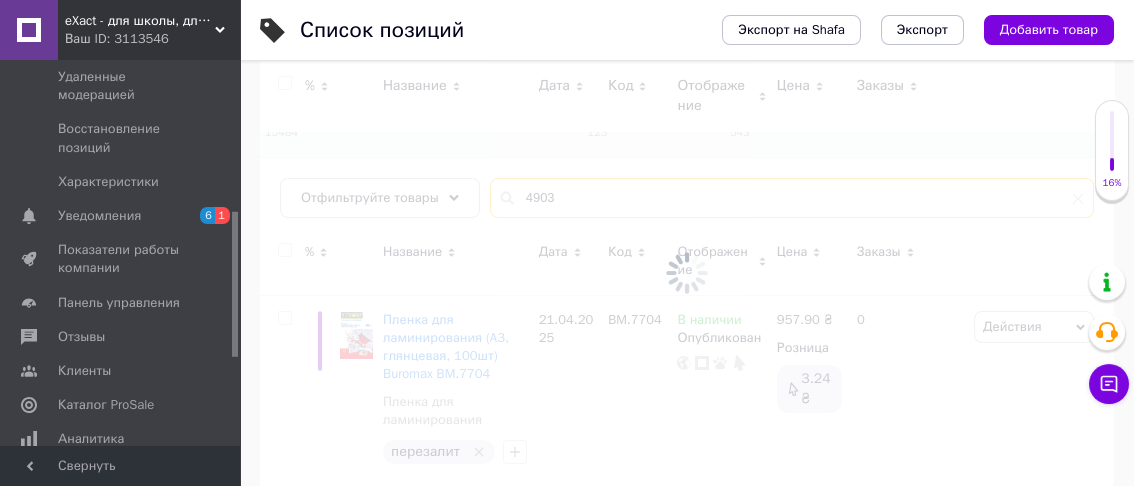 scroll, scrollTop: 170, scrollLeft: 0, axis: vertical 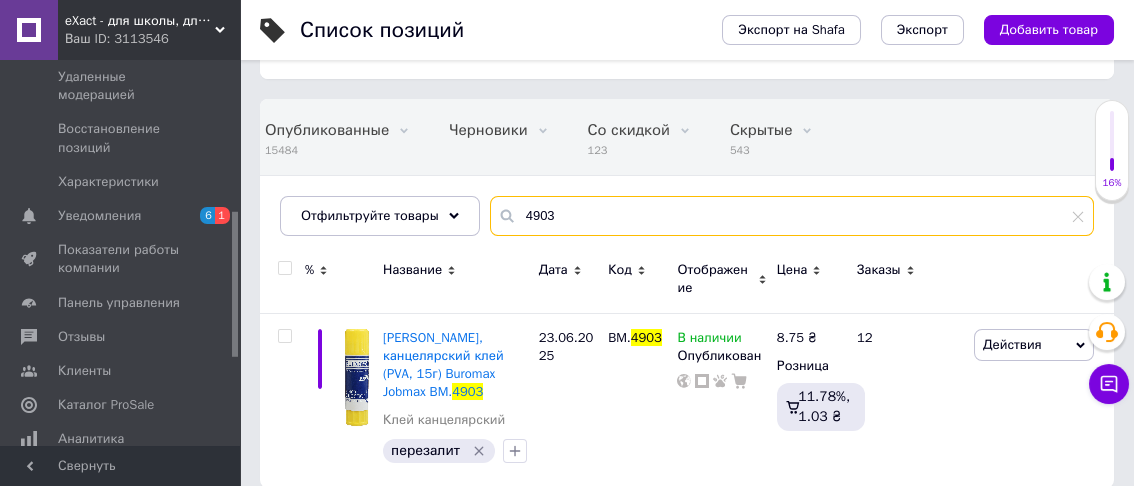 drag, startPoint x: 513, startPoint y: 187, endPoint x: 585, endPoint y: 203, distance: 73.756355 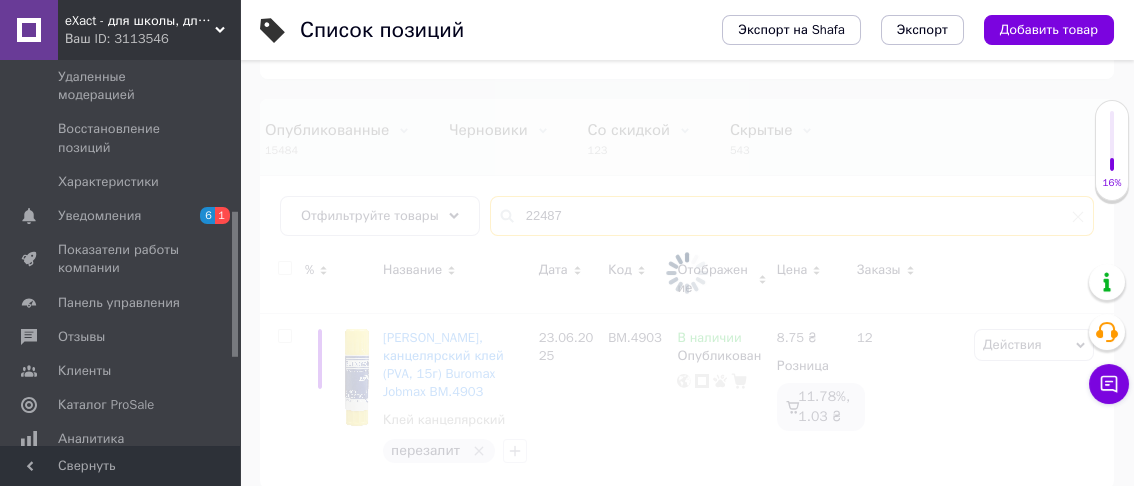 scroll, scrollTop: 152, scrollLeft: 0, axis: vertical 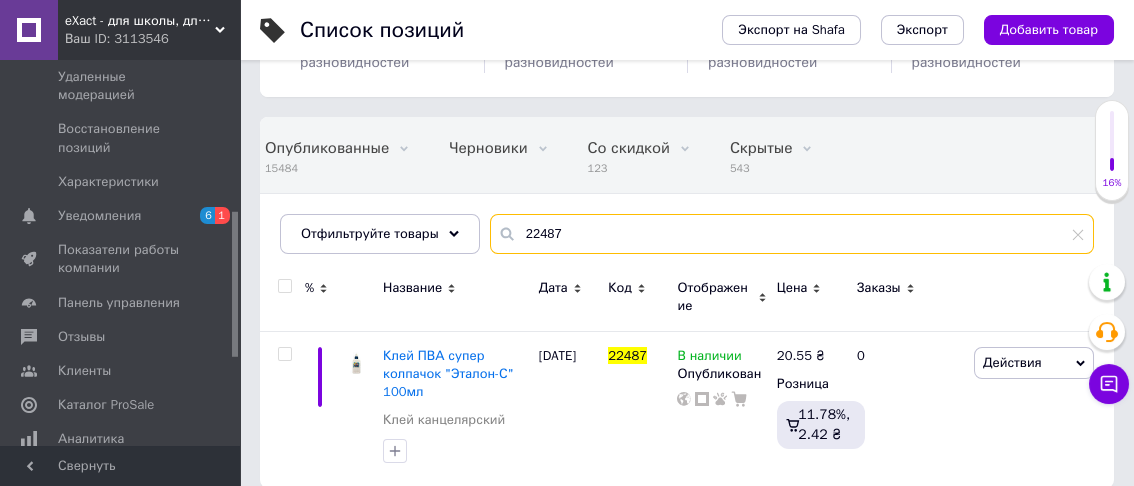 drag, startPoint x: 514, startPoint y: 210, endPoint x: 557, endPoint y: 210, distance: 43 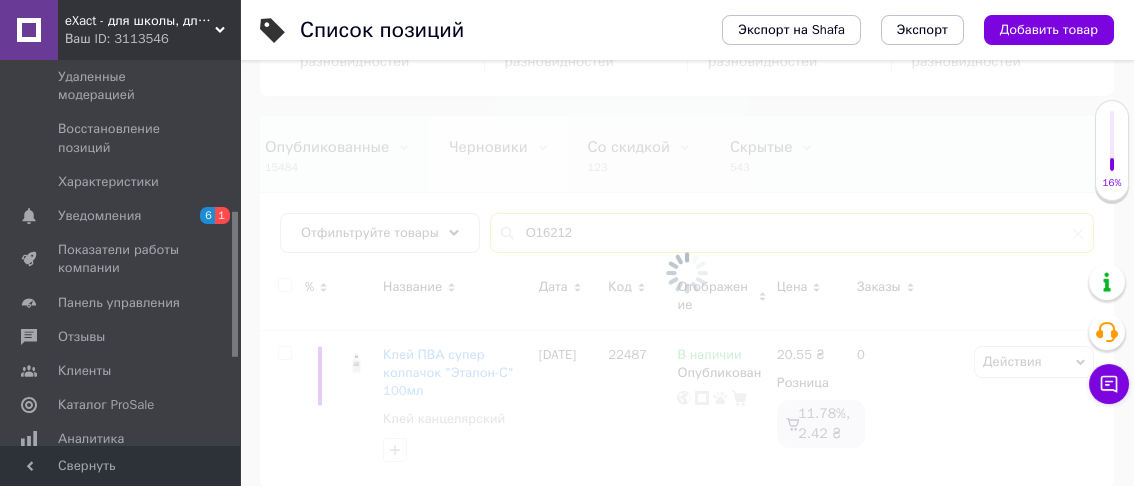 scroll, scrollTop: 170, scrollLeft: 0, axis: vertical 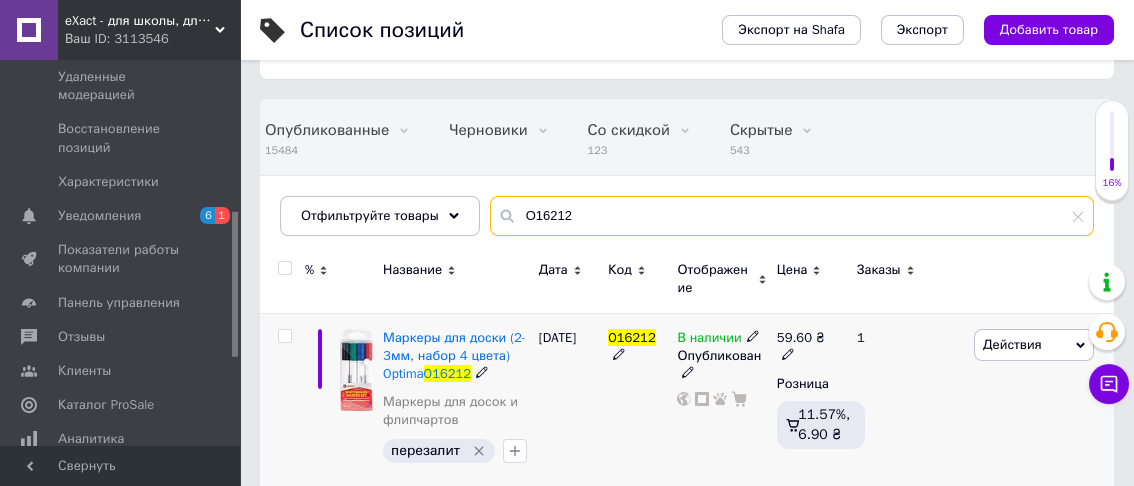 type on "O16212" 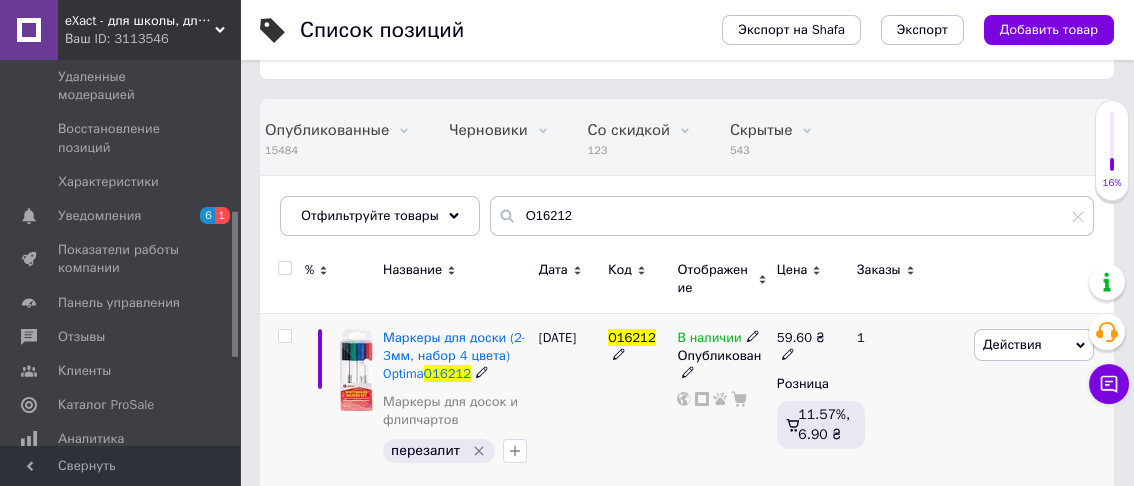 click on "59.60" at bounding box center (794, 337) 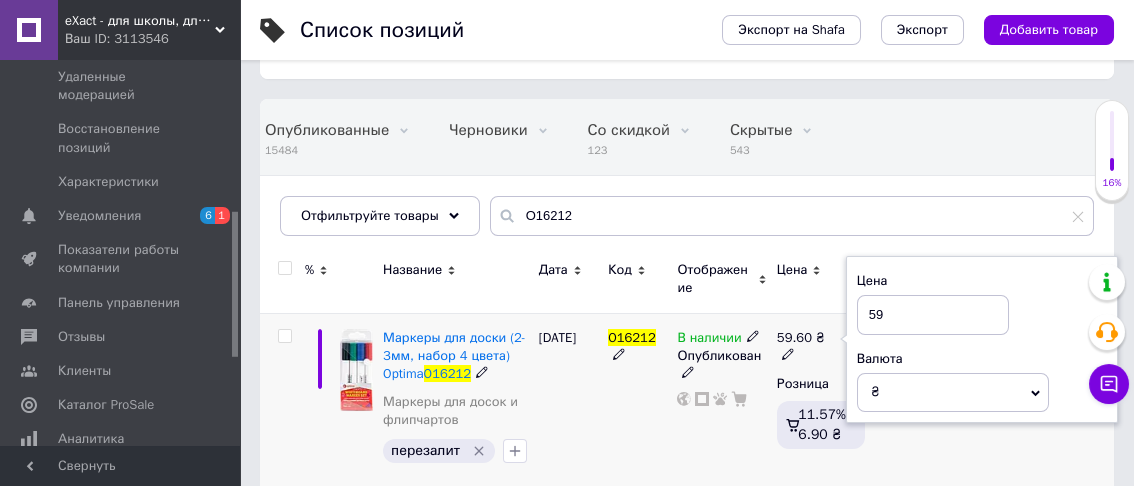 type on "5" 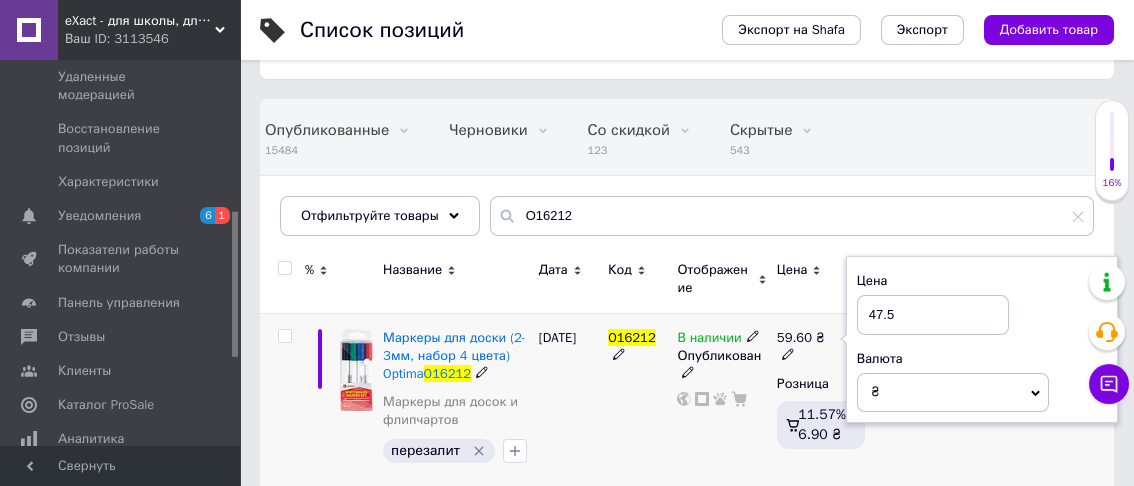 type on "47.55" 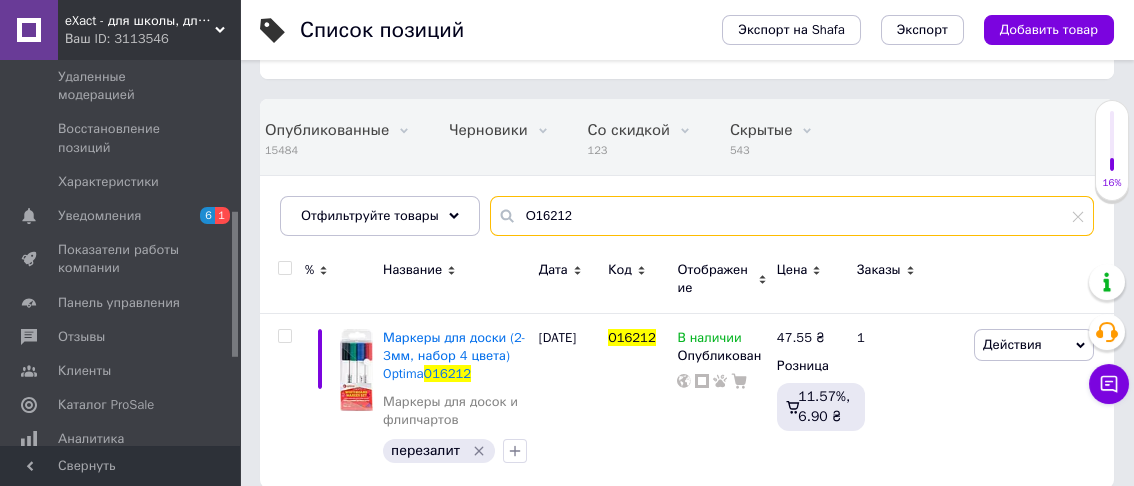 drag, startPoint x: 517, startPoint y: 194, endPoint x: 592, endPoint y: 199, distance: 75.16648 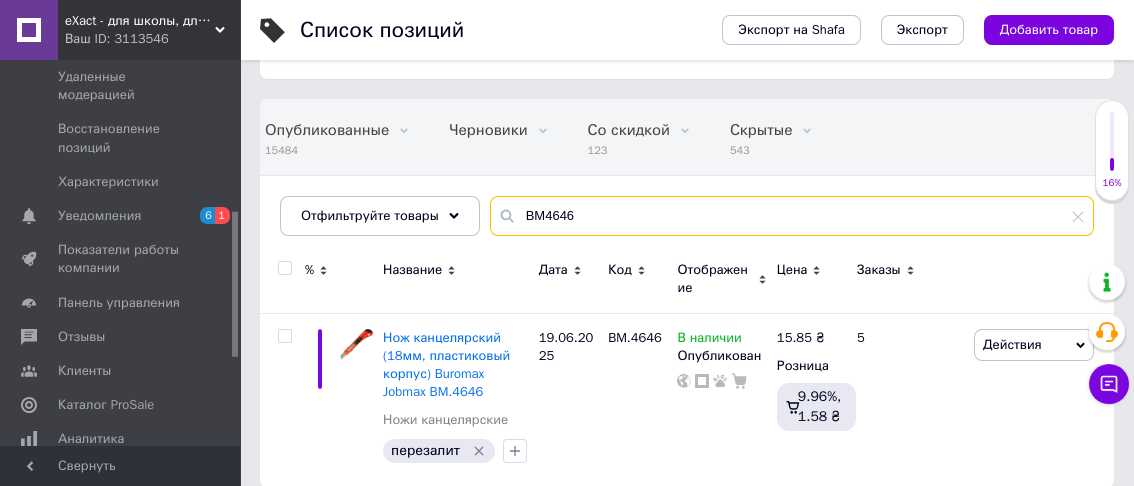 drag, startPoint x: 516, startPoint y: 191, endPoint x: 590, endPoint y: 191, distance: 74 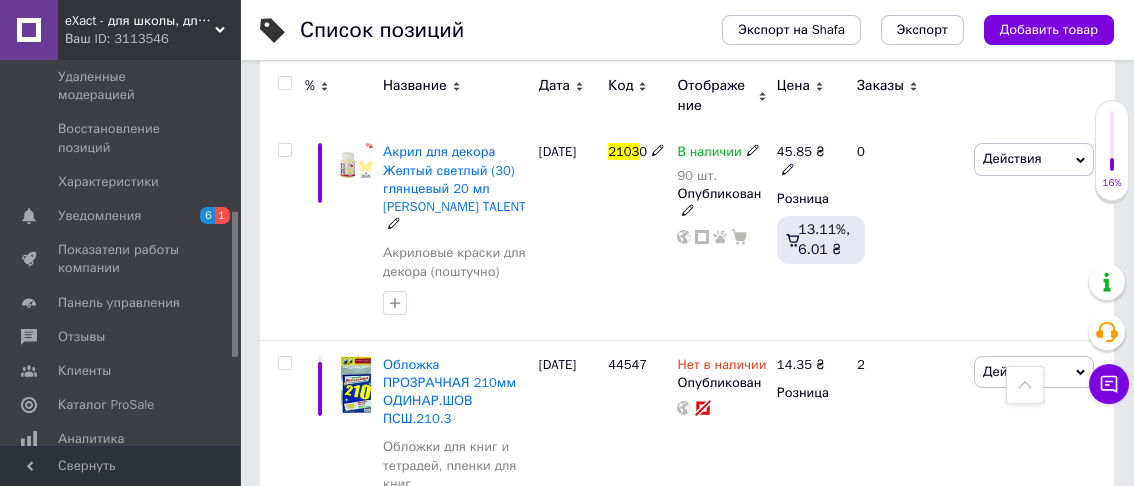 scroll, scrollTop: 1739, scrollLeft: 0, axis: vertical 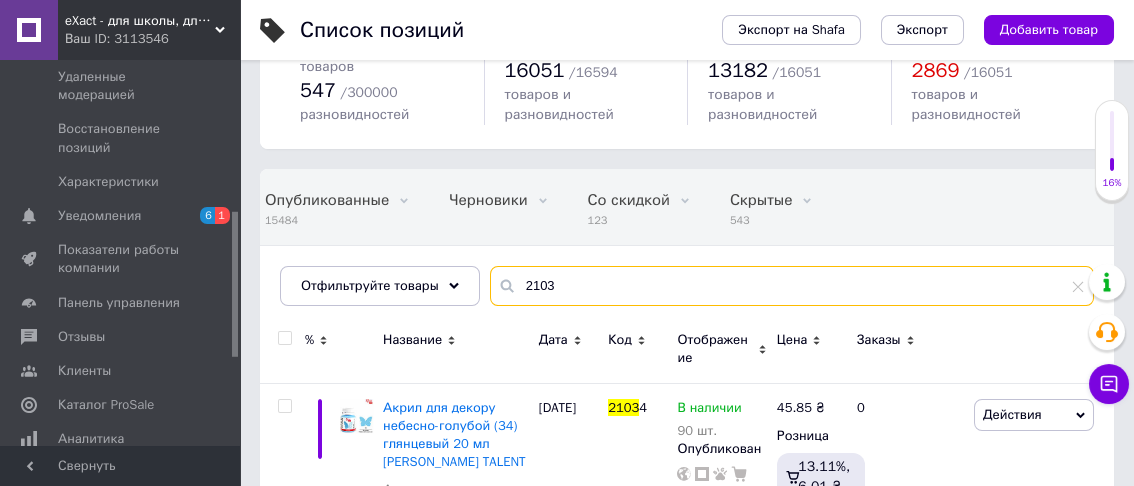 drag, startPoint x: 513, startPoint y: 259, endPoint x: 574, endPoint y: 265, distance: 61.294373 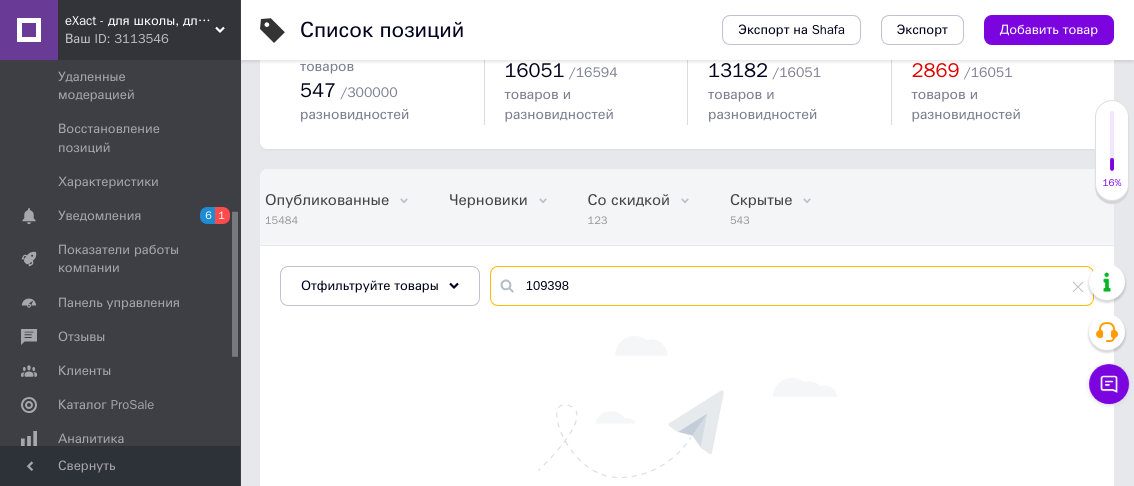 drag, startPoint x: 517, startPoint y: 264, endPoint x: 584, endPoint y: 272, distance: 67.47592 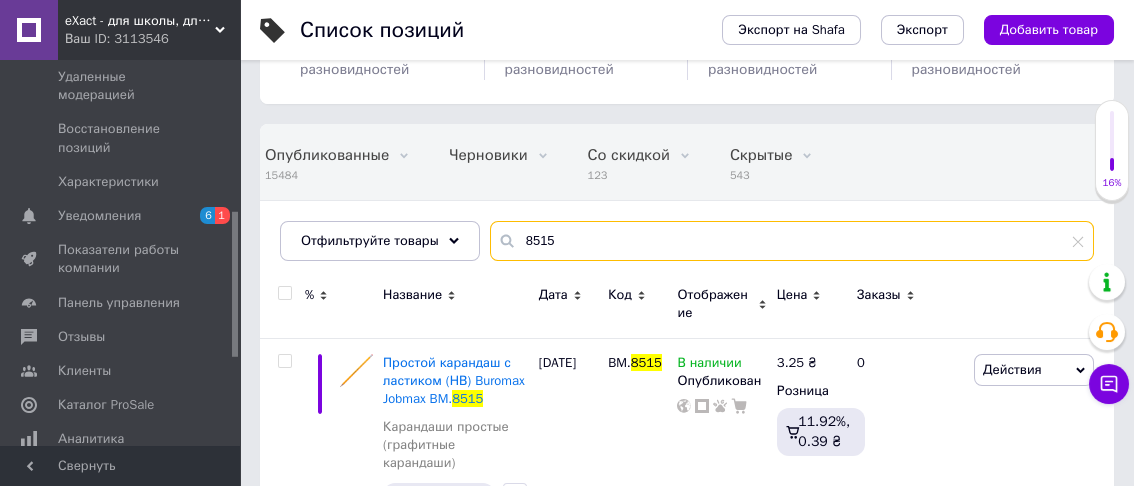 scroll, scrollTop: 170, scrollLeft: 0, axis: vertical 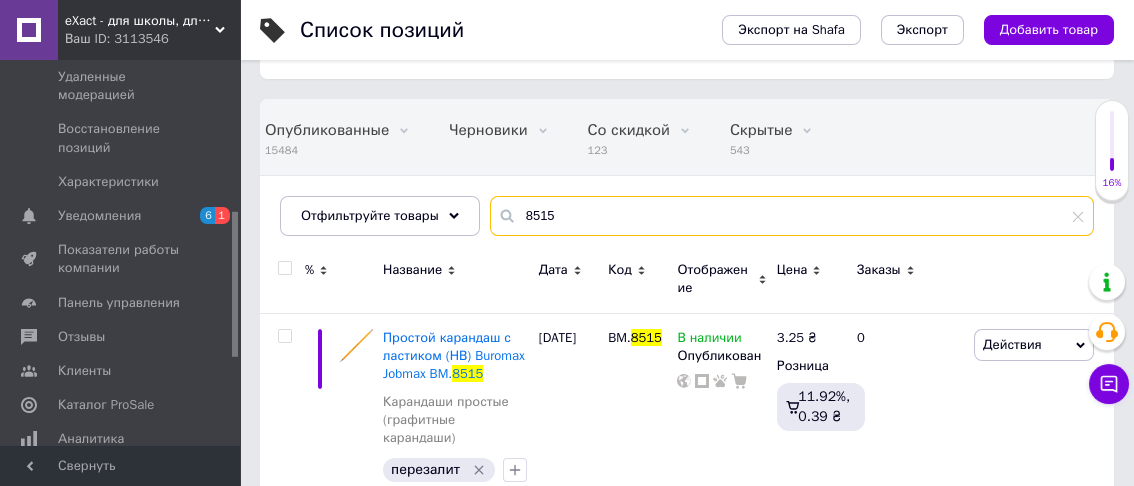 drag, startPoint x: 512, startPoint y: 191, endPoint x: 568, endPoint y: 191, distance: 56 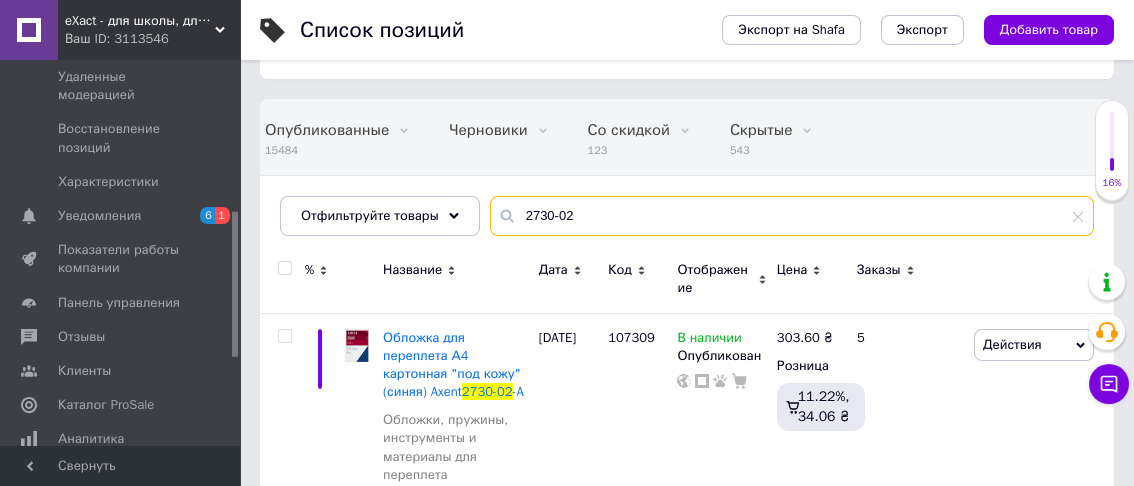 scroll, scrollTop: 224, scrollLeft: 0, axis: vertical 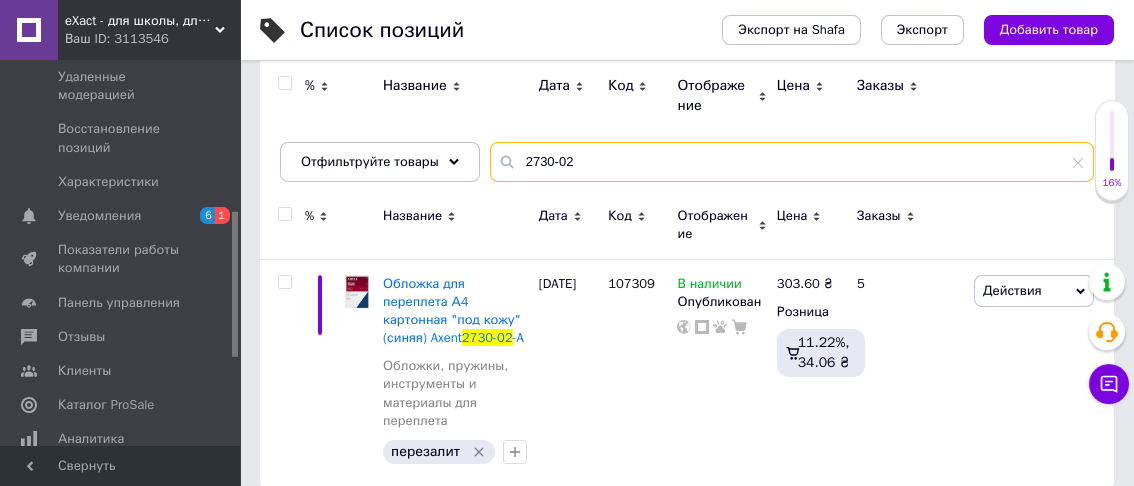 drag, startPoint x: 548, startPoint y: 144, endPoint x: 580, endPoint y: 143, distance: 32.01562 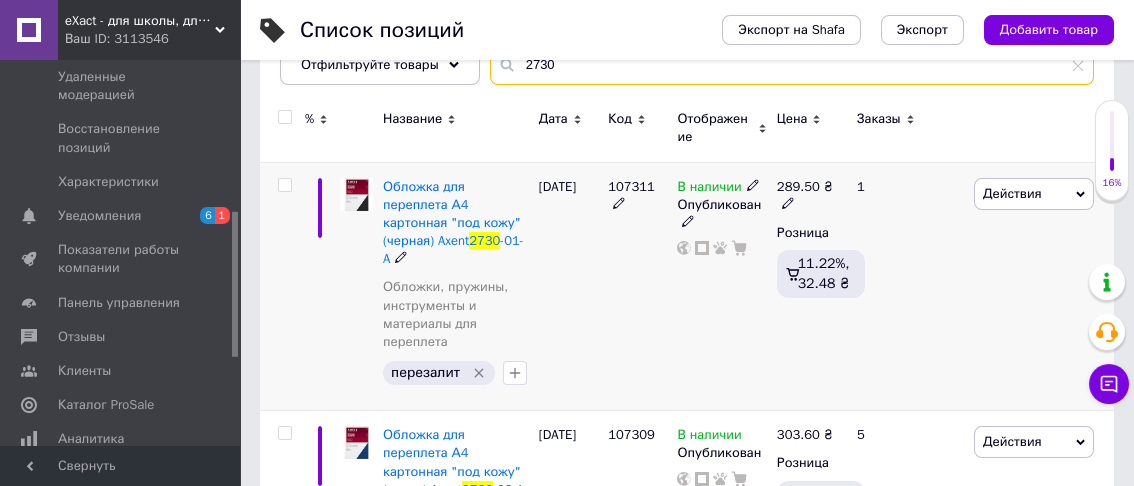 scroll, scrollTop: 455, scrollLeft: 0, axis: vertical 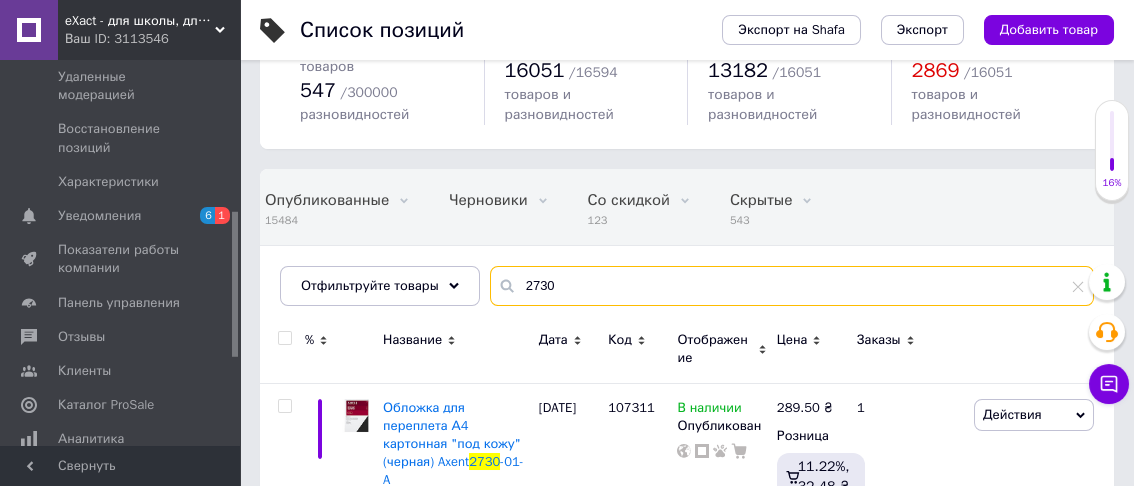 drag, startPoint x: 514, startPoint y: 265, endPoint x: 555, endPoint y: 262, distance: 41.109608 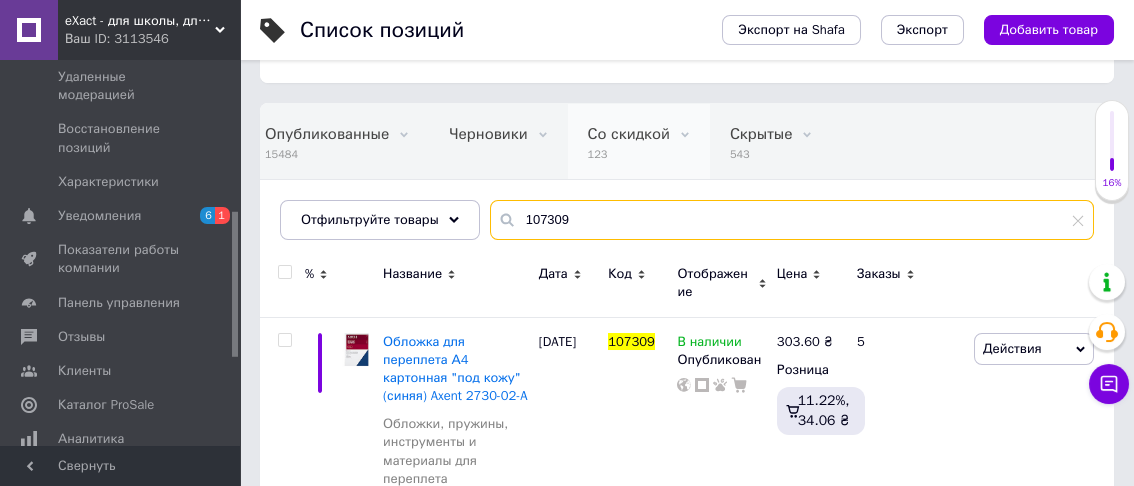 scroll, scrollTop: 224, scrollLeft: 0, axis: vertical 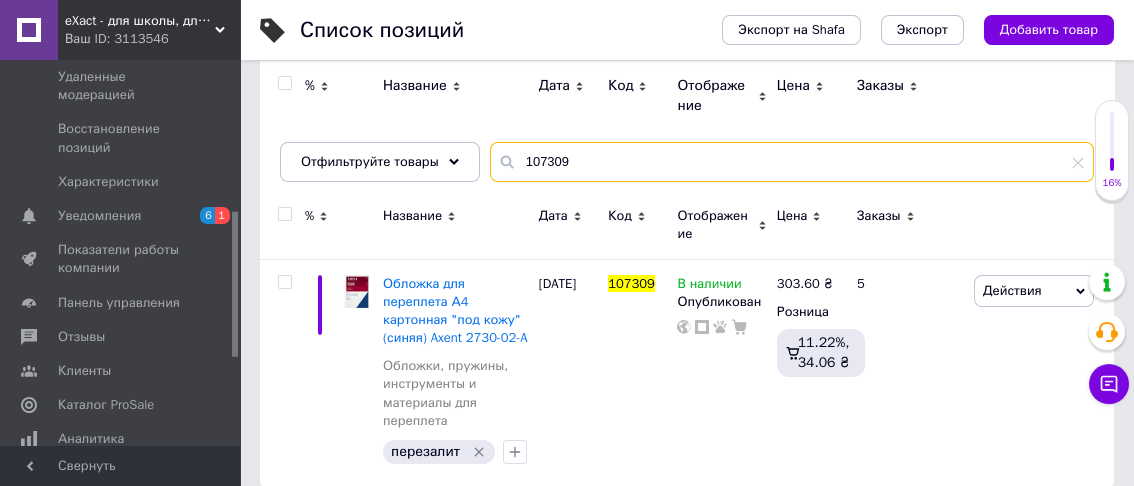 drag, startPoint x: 517, startPoint y: 138, endPoint x: 601, endPoint y: 143, distance: 84.14868 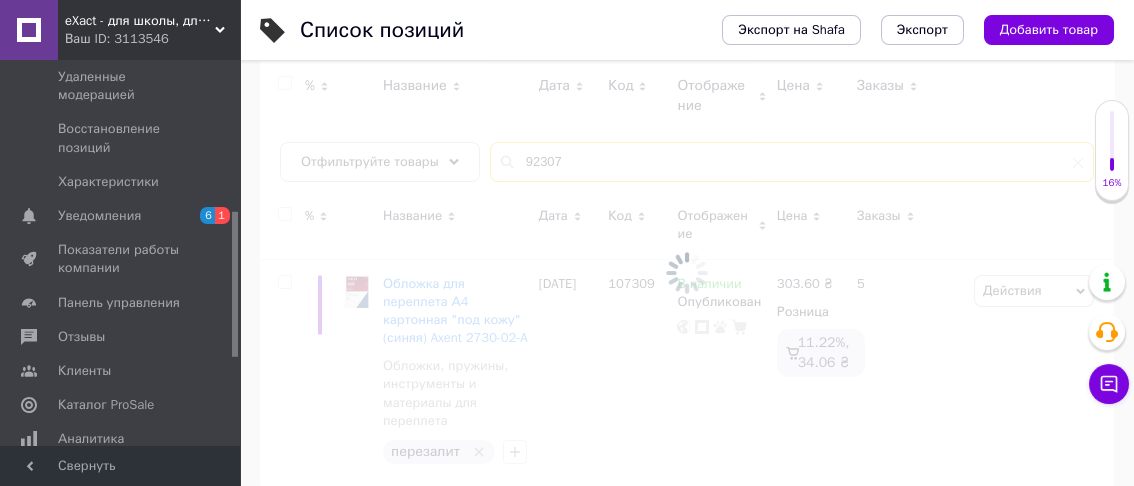 scroll, scrollTop: 203, scrollLeft: 0, axis: vertical 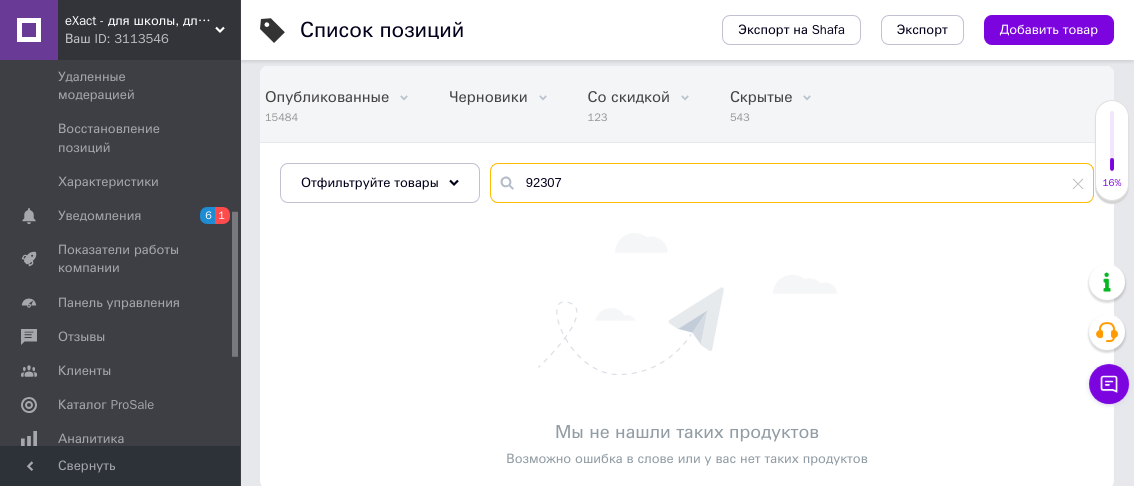 drag, startPoint x: 519, startPoint y: 158, endPoint x: 563, endPoint y: 163, distance: 44.28318 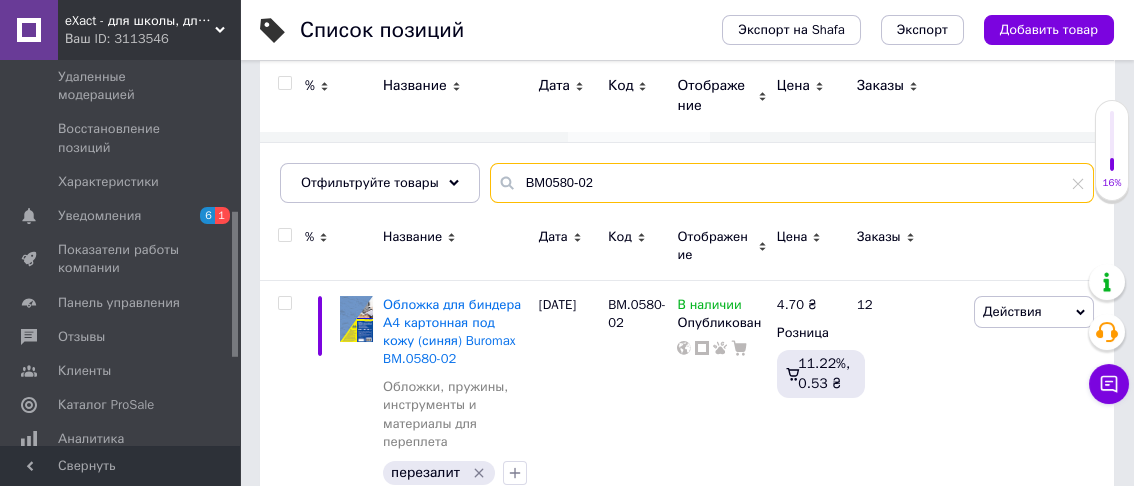 scroll, scrollTop: 224, scrollLeft: 0, axis: vertical 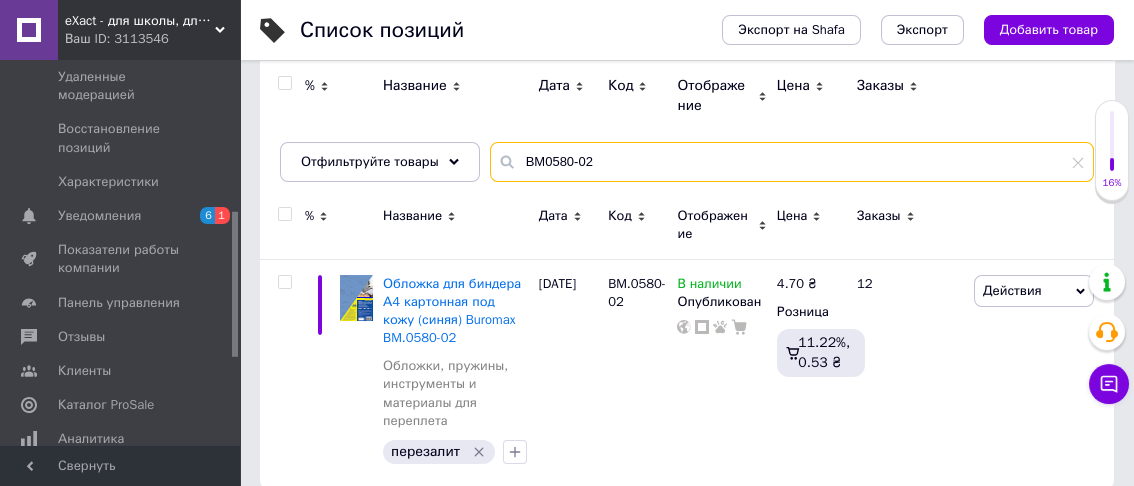 drag, startPoint x: 516, startPoint y: 137, endPoint x: 588, endPoint y: 135, distance: 72.02777 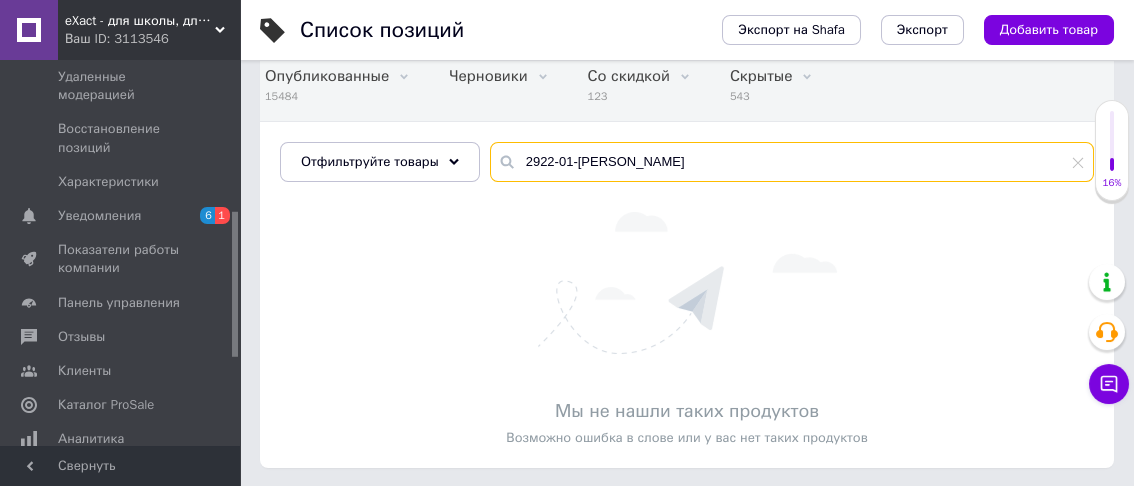 scroll, scrollTop: 203, scrollLeft: 0, axis: vertical 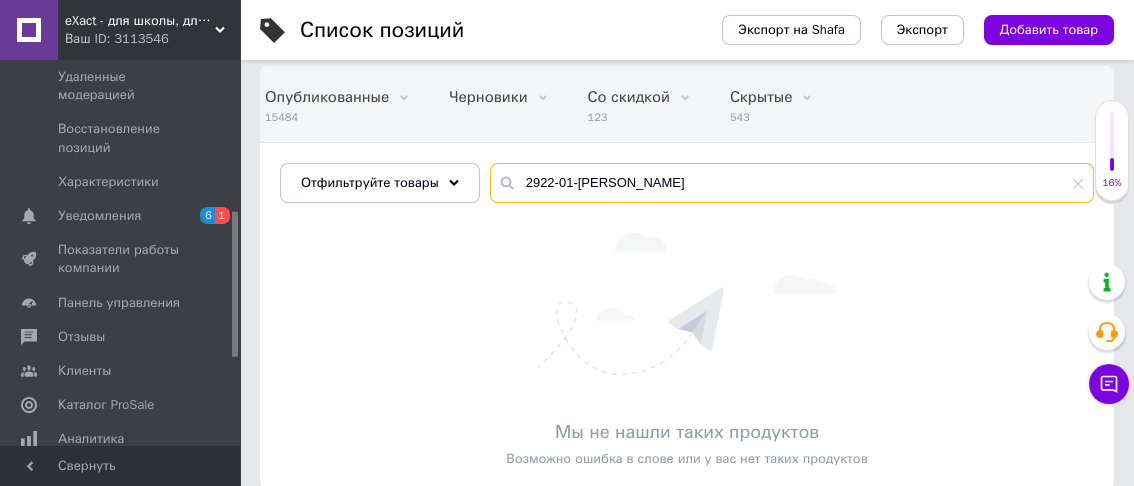 drag, startPoint x: 549, startPoint y: 161, endPoint x: 613, endPoint y: 160, distance: 64.00781 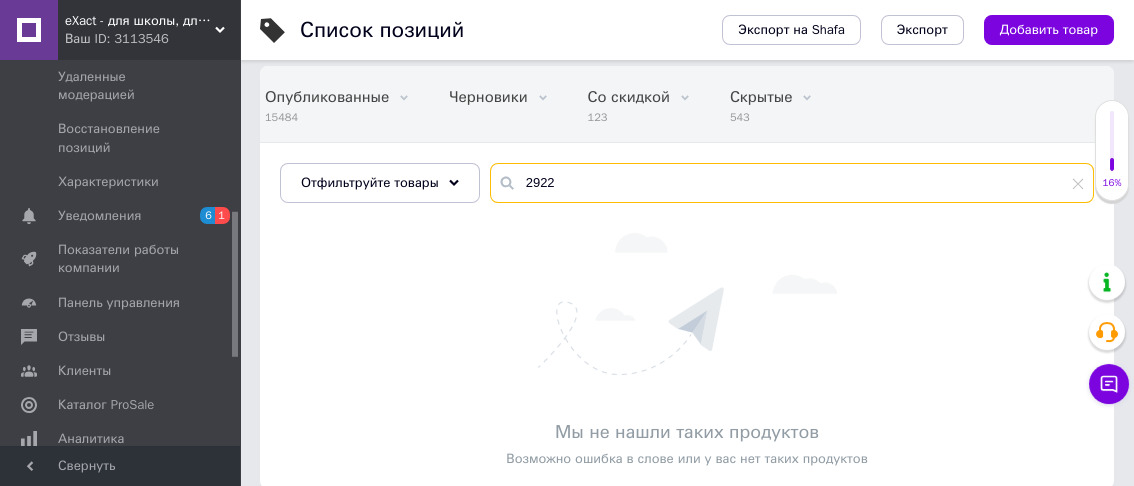 drag, startPoint x: 512, startPoint y: 158, endPoint x: 564, endPoint y: 159, distance: 52.009613 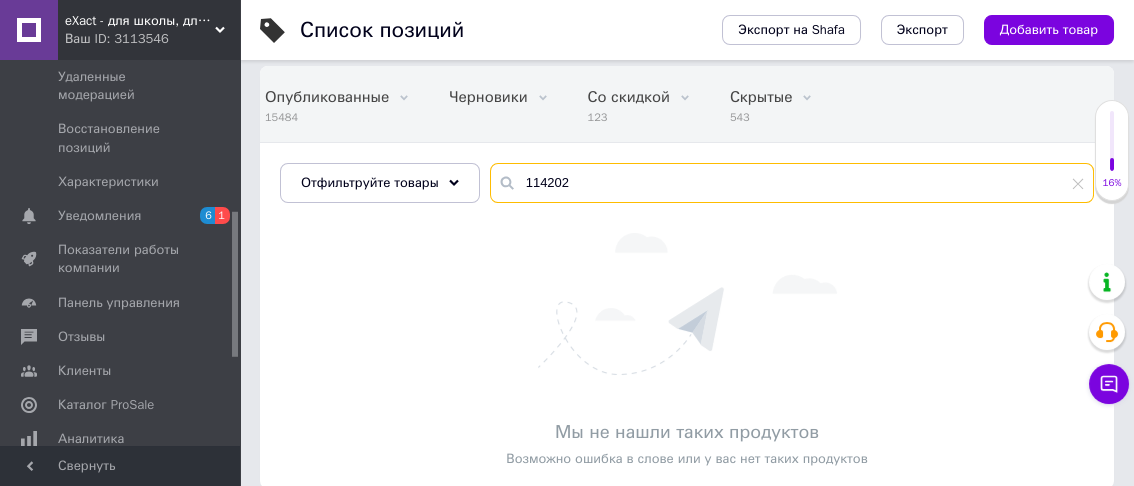 drag, startPoint x: 519, startPoint y: 159, endPoint x: 584, endPoint y: 155, distance: 65.12296 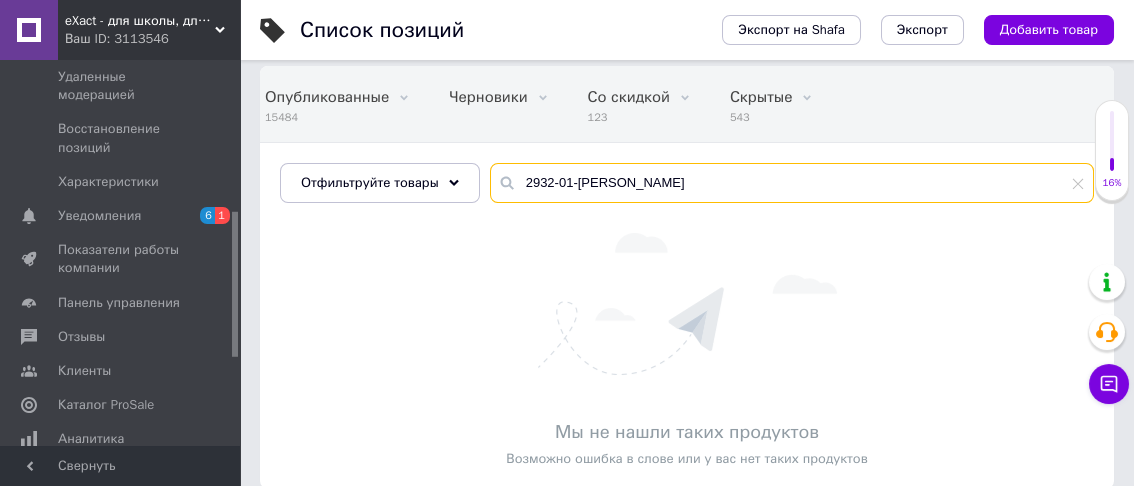 drag, startPoint x: 528, startPoint y: 158, endPoint x: 594, endPoint y: 158, distance: 66 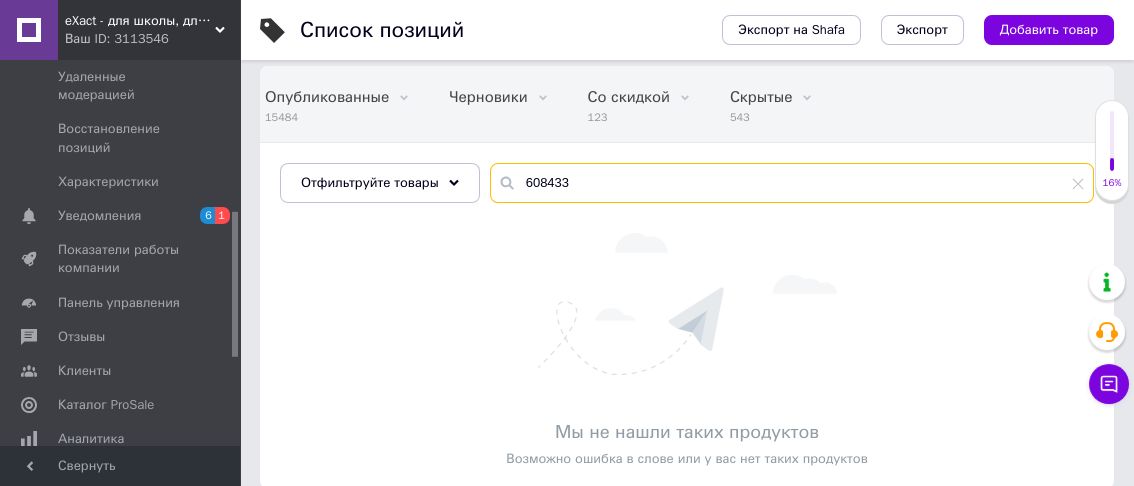 drag, startPoint x: 521, startPoint y: 161, endPoint x: 612, endPoint y: 166, distance: 91.13726 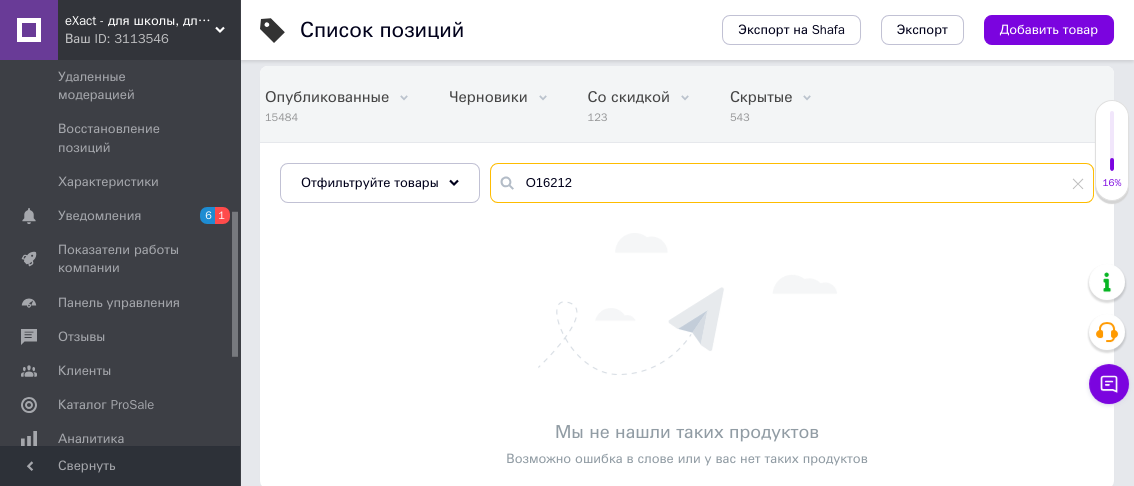 scroll, scrollTop: 170, scrollLeft: 0, axis: vertical 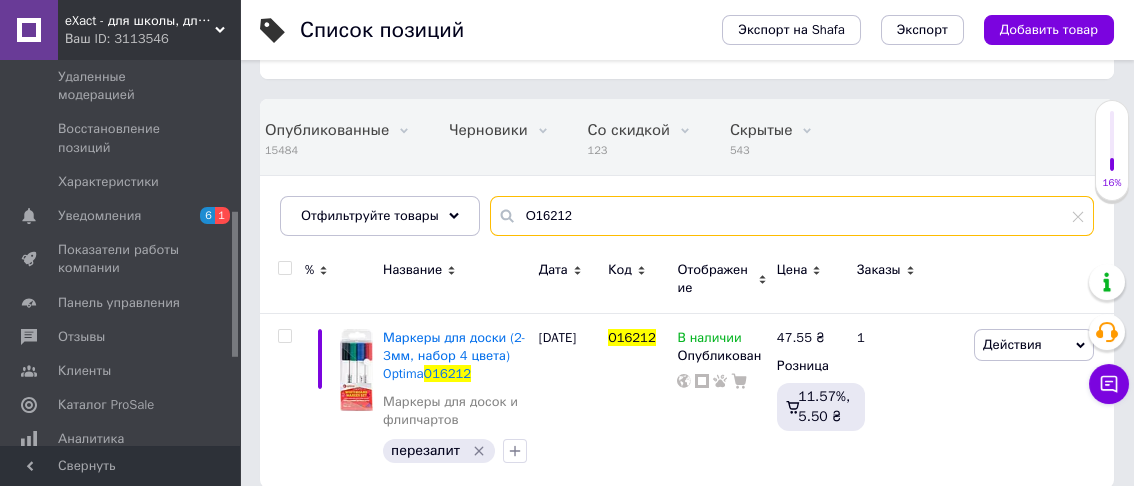 type on "O16212" 